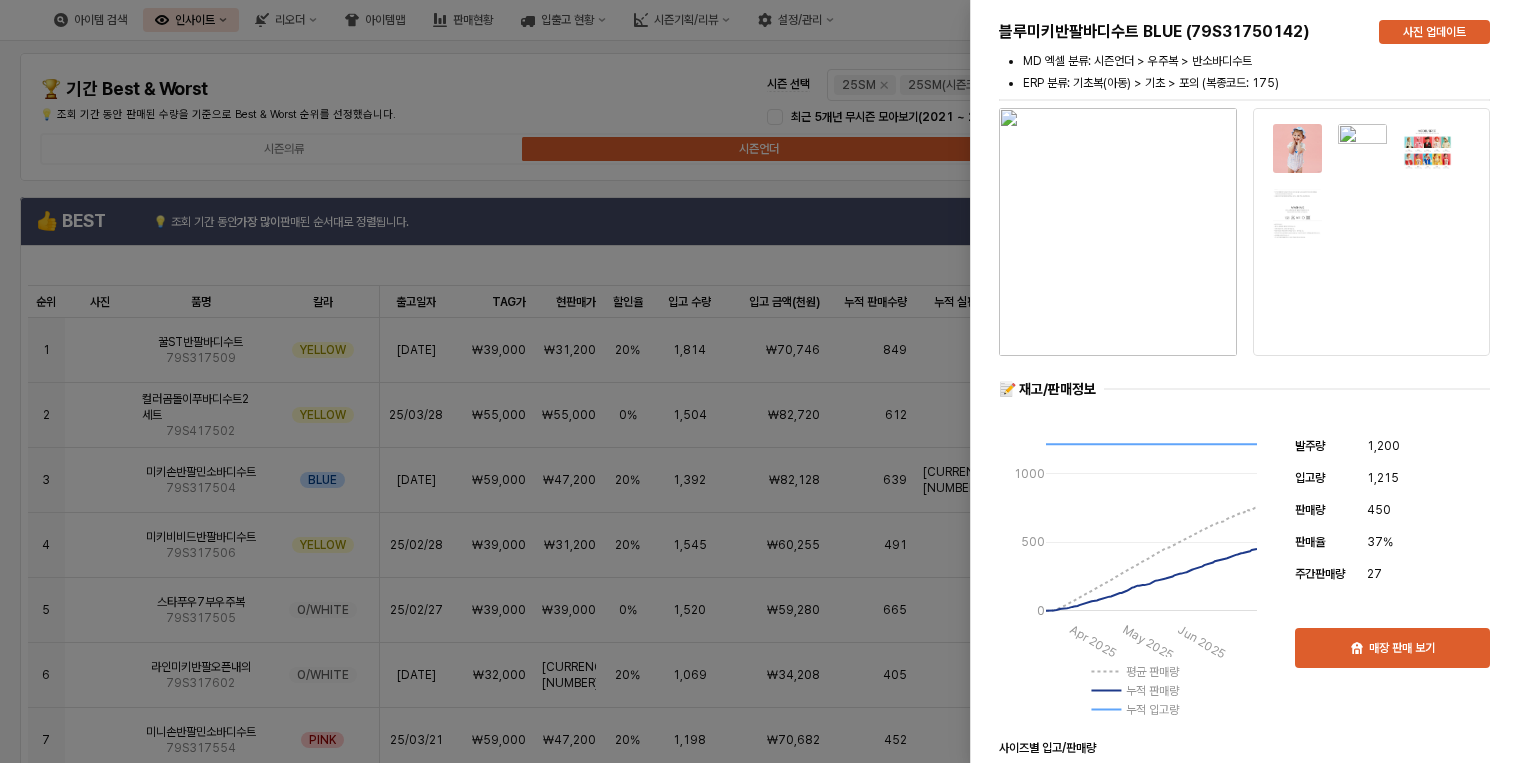 scroll, scrollTop: 0, scrollLeft: 0, axis: both 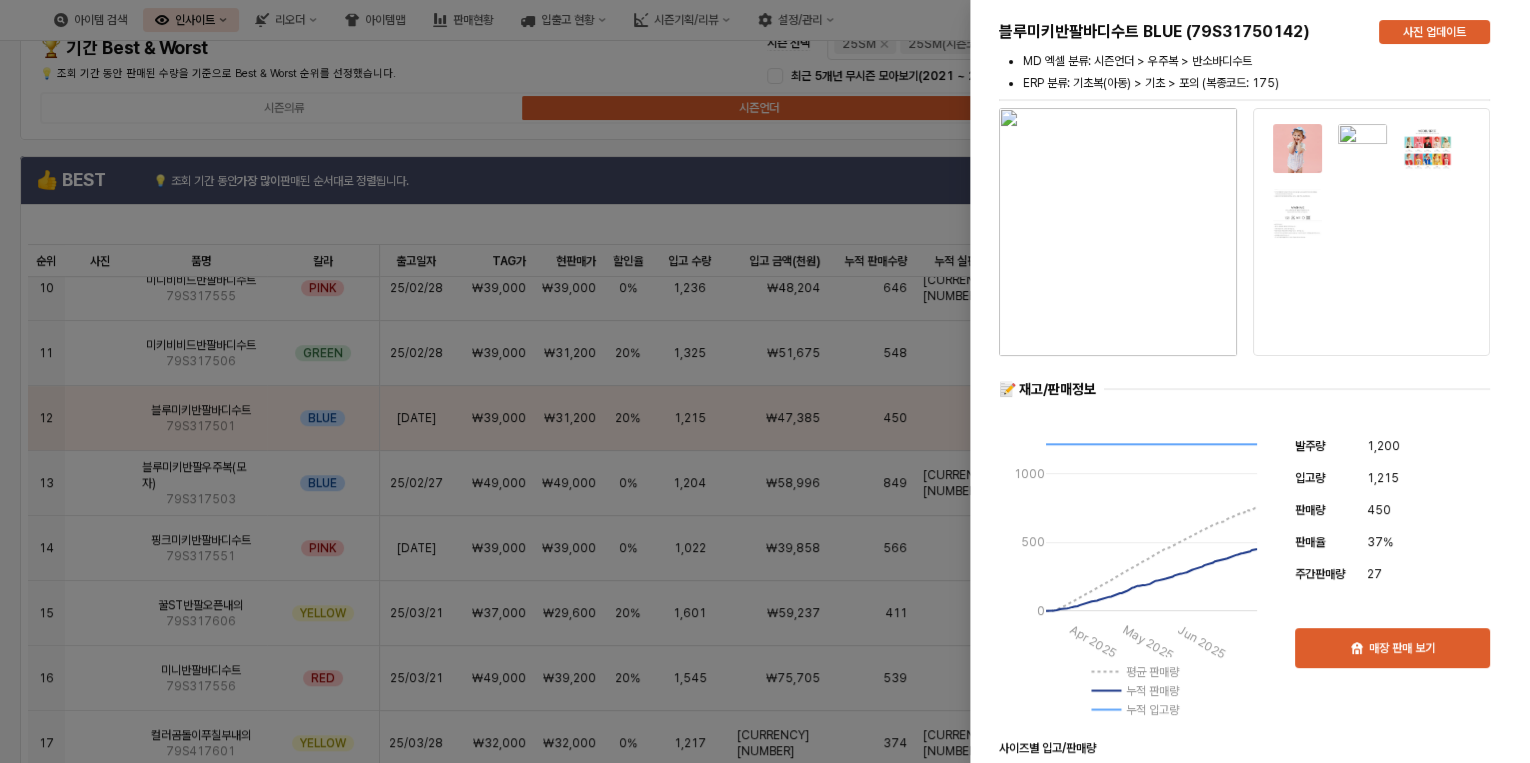 click at bounding box center (765, 381) 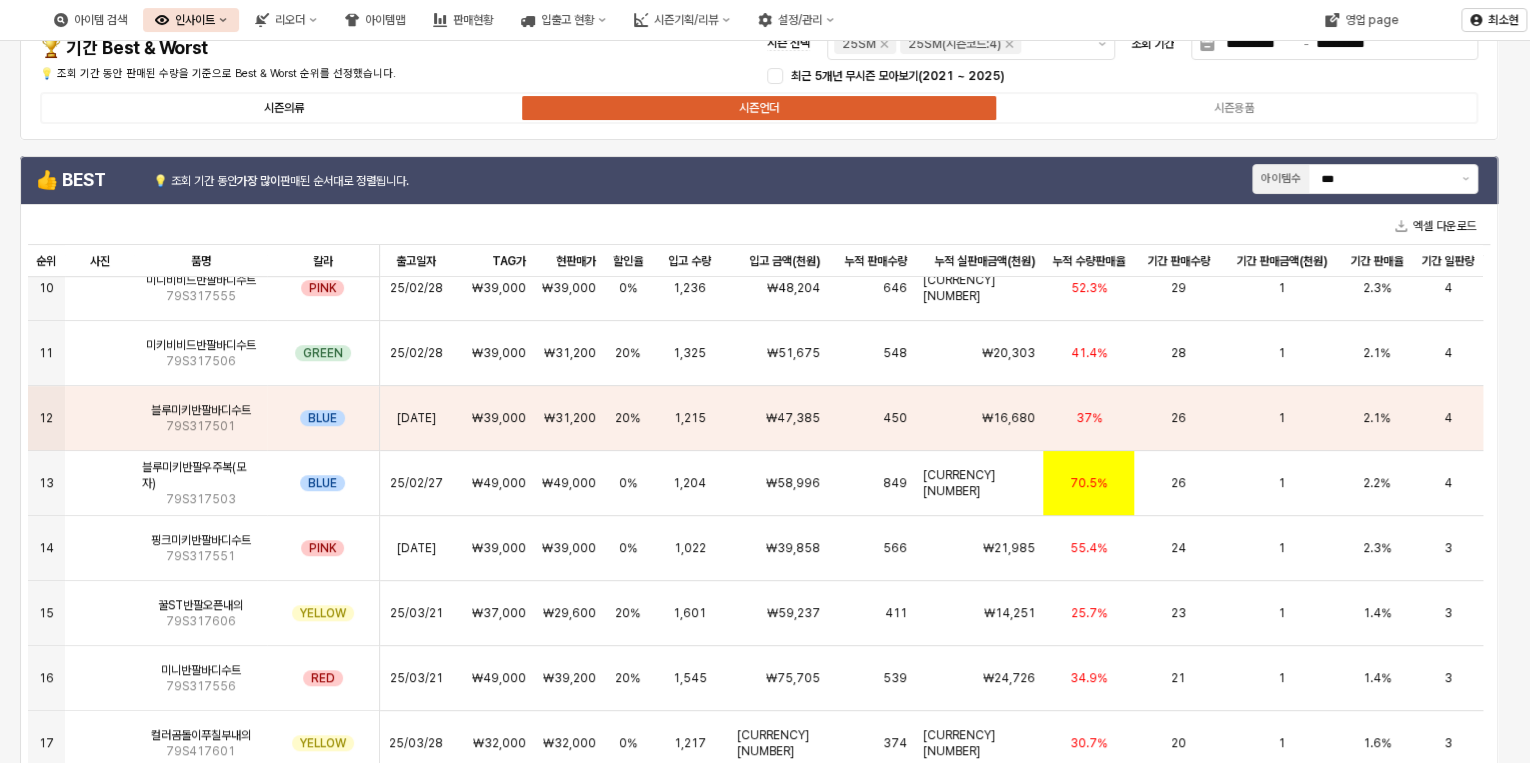 click on "시즌의류" at bounding box center [284, 108] 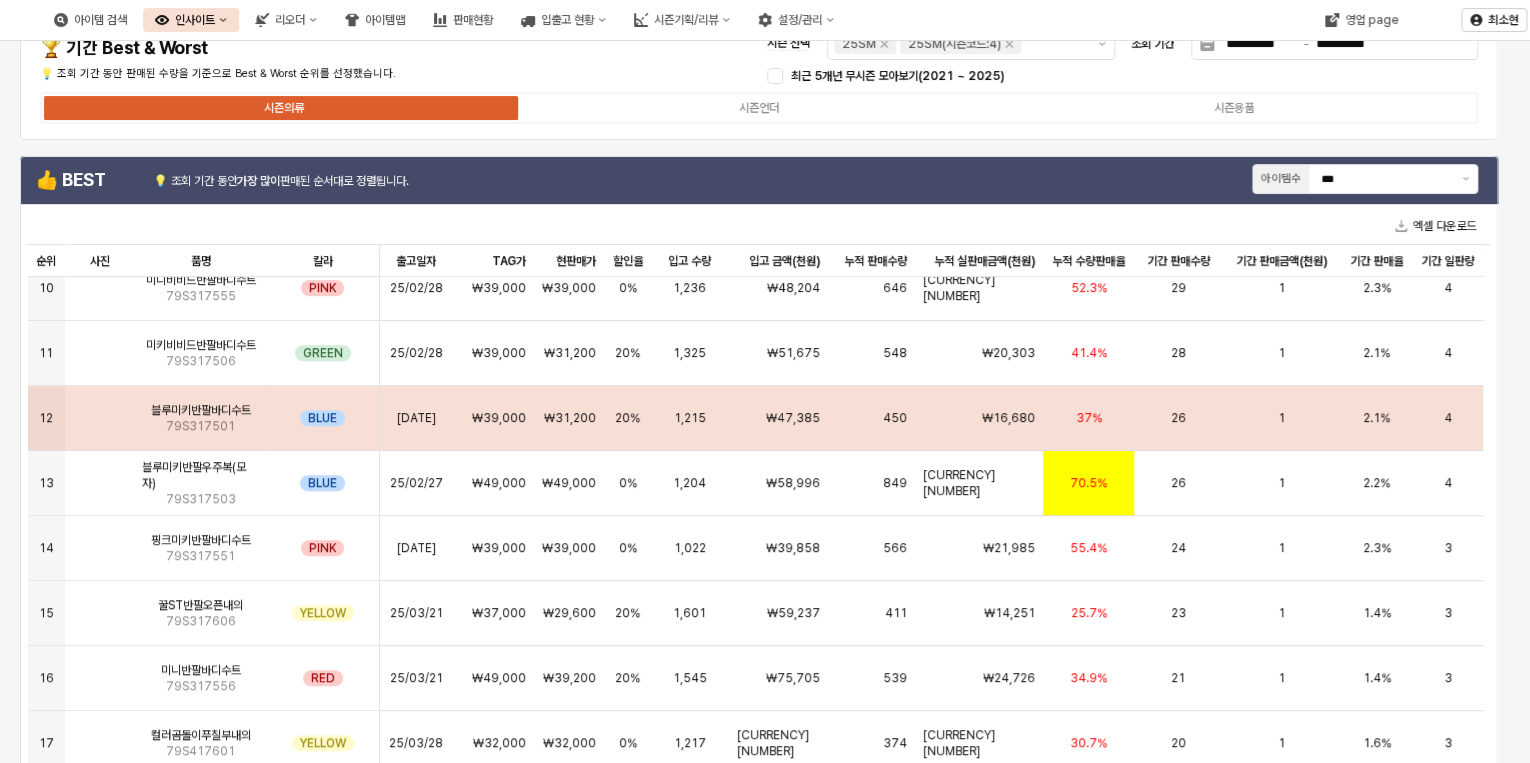scroll, scrollTop: 0, scrollLeft: 0, axis: both 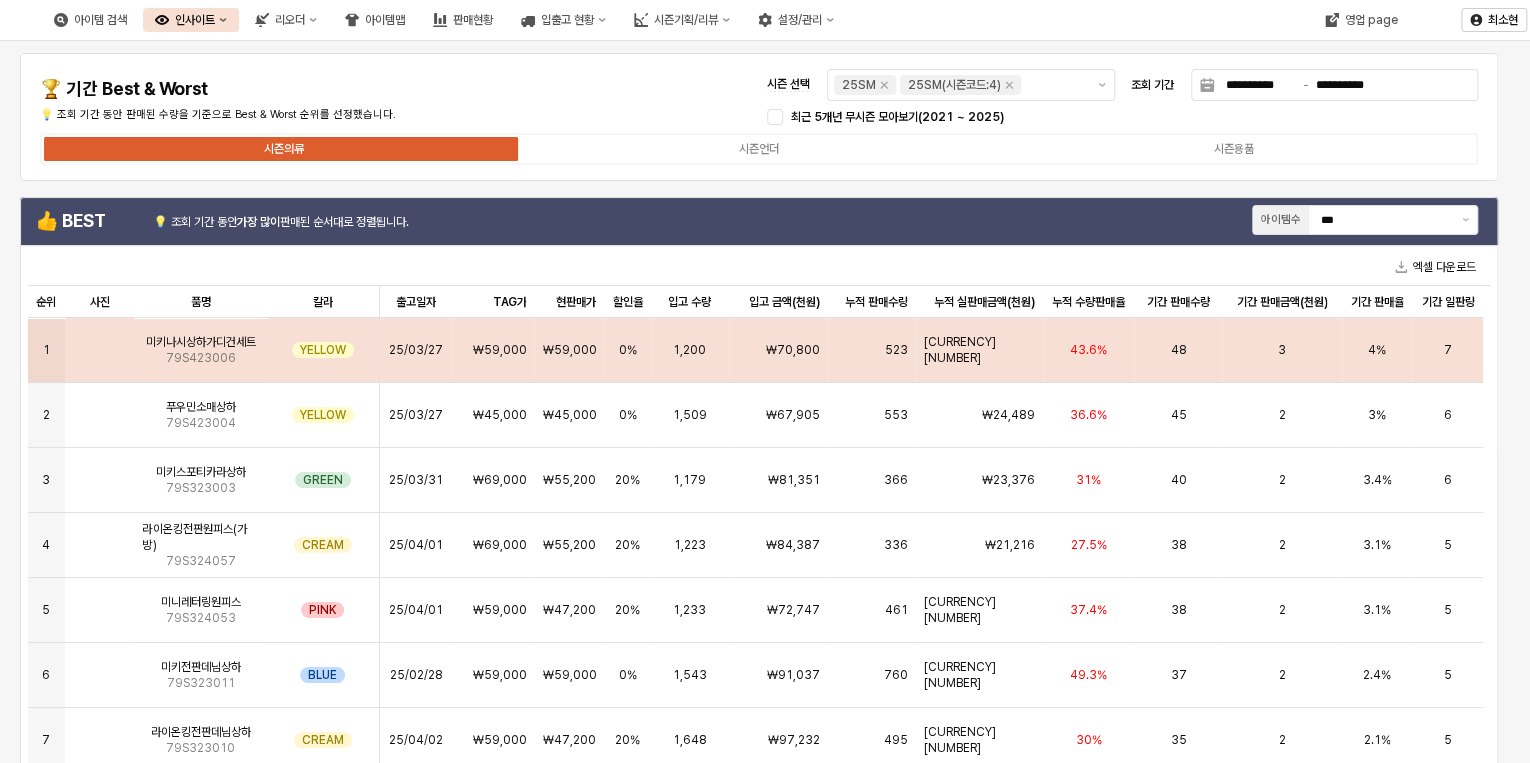 click on "3" at bounding box center (1281, 350) 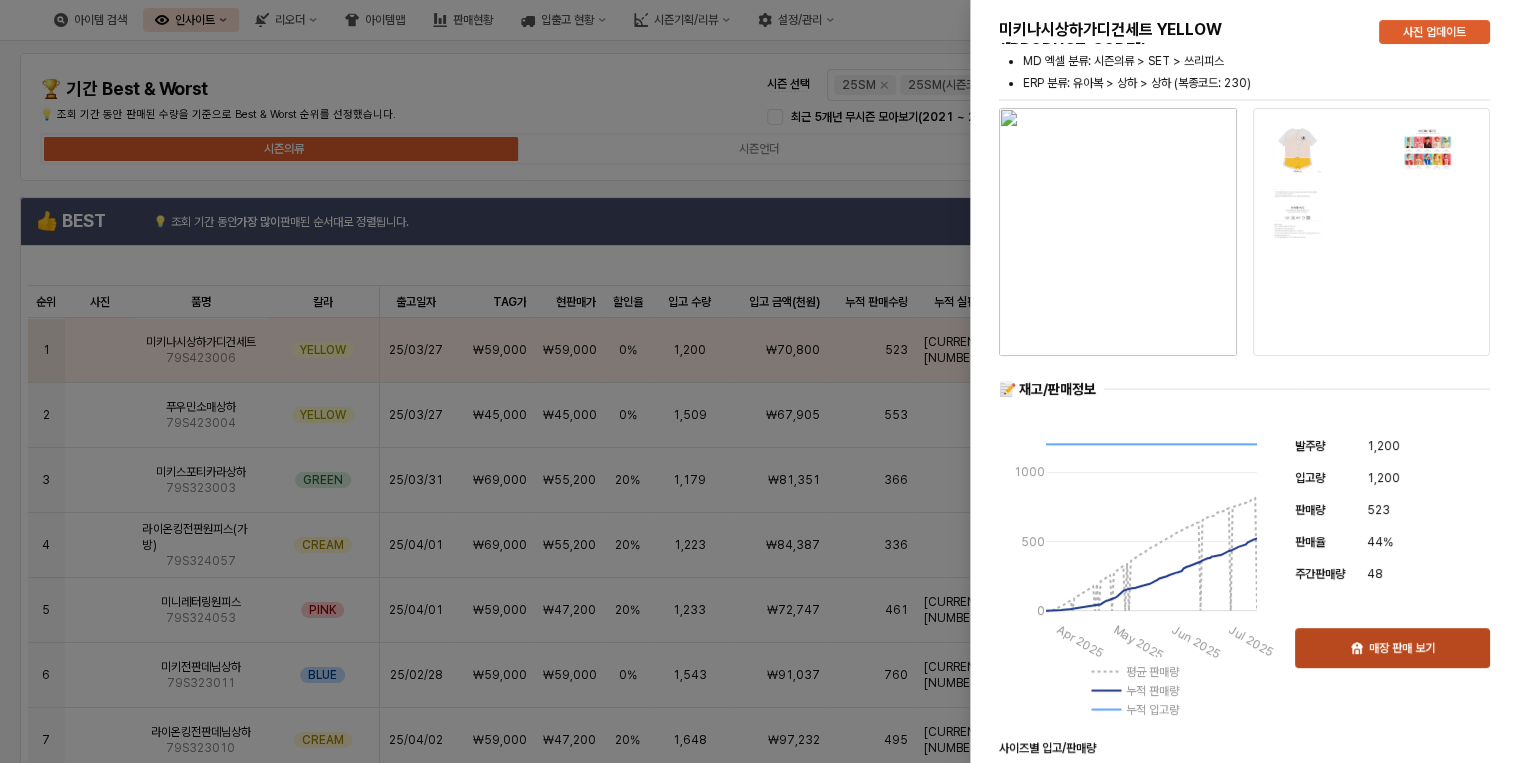 click on "매장 판매 보기" at bounding box center (1402, 648) 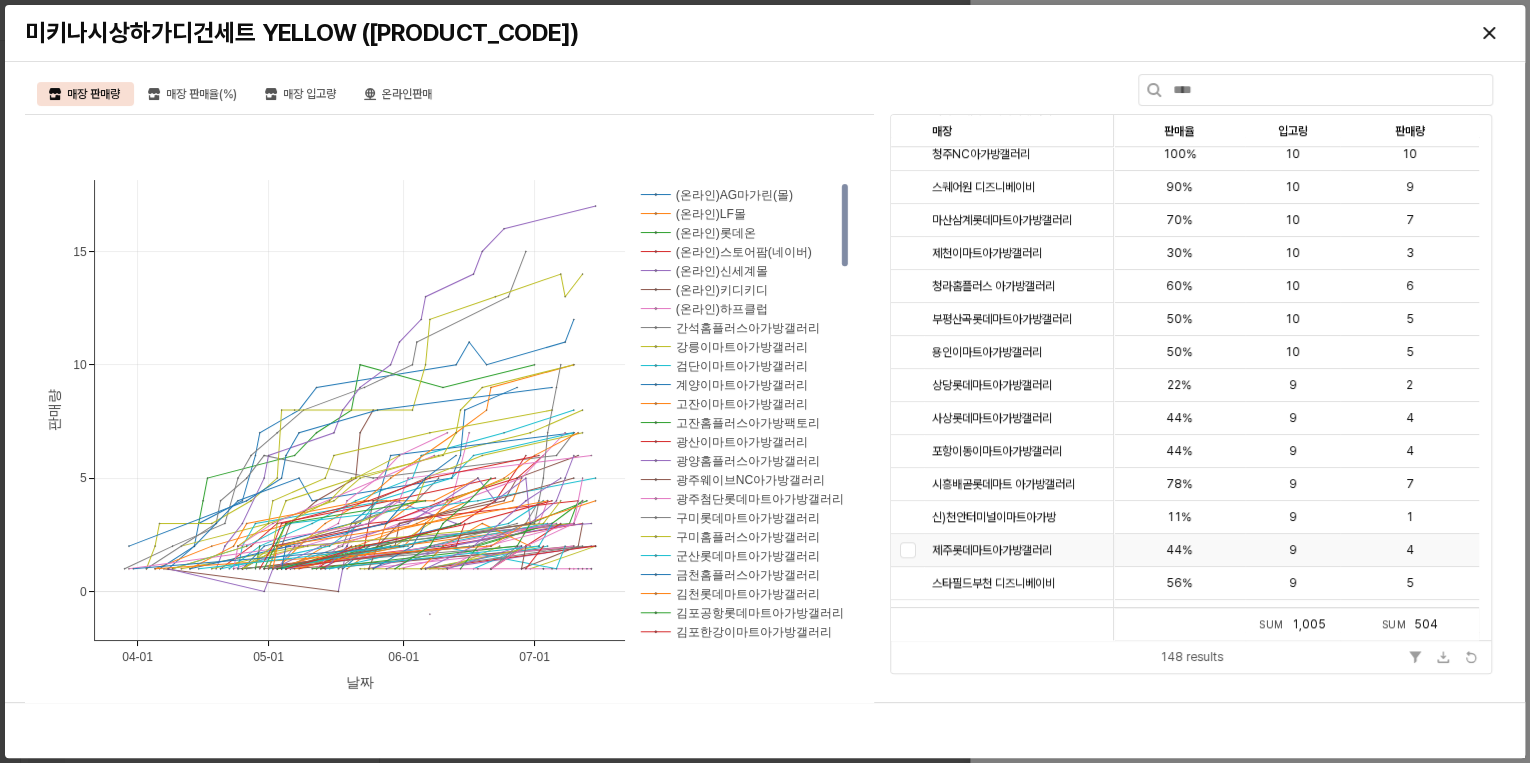 scroll, scrollTop: 880, scrollLeft: 0, axis: vertical 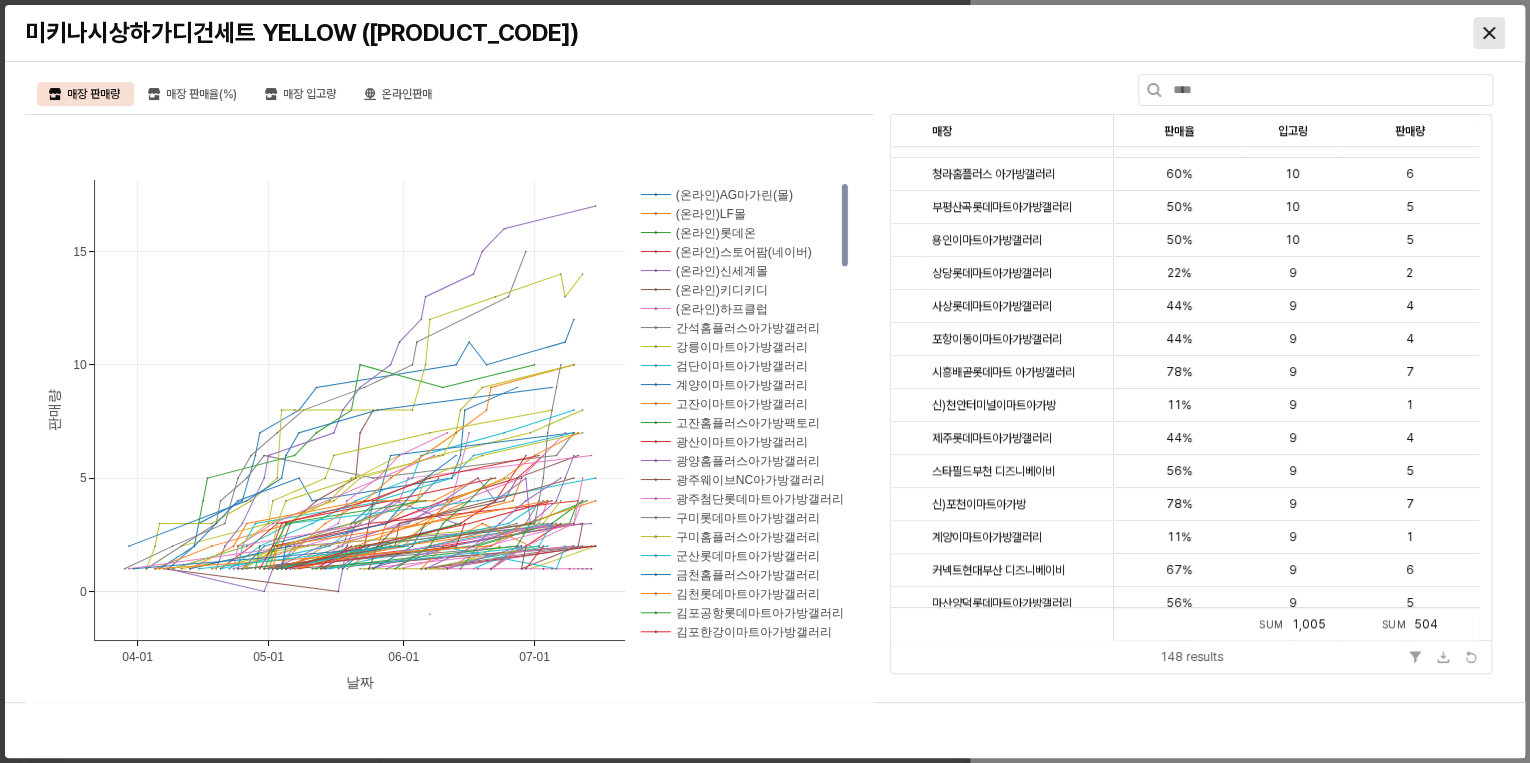 click at bounding box center (1489, 33) 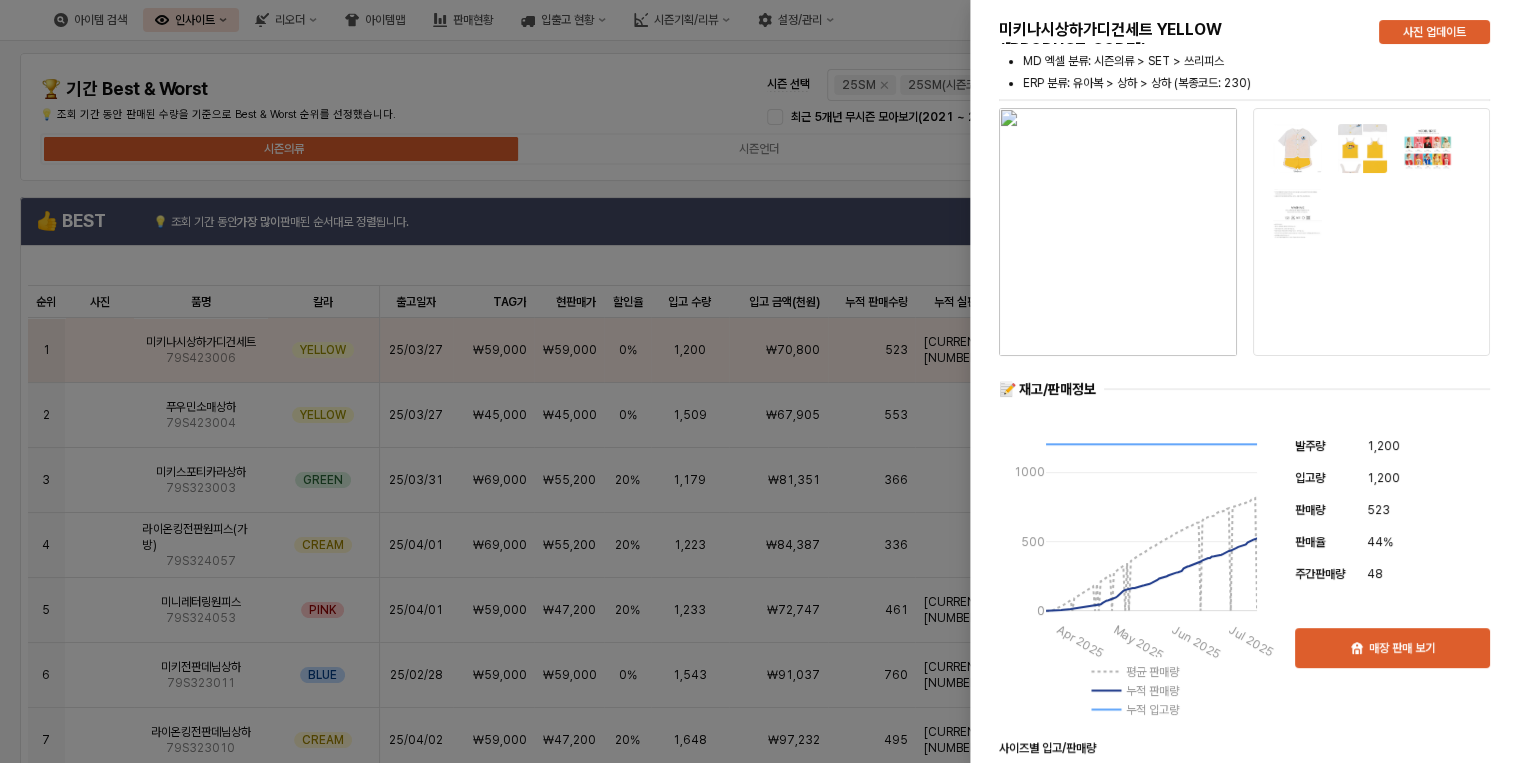click at bounding box center [765, 381] 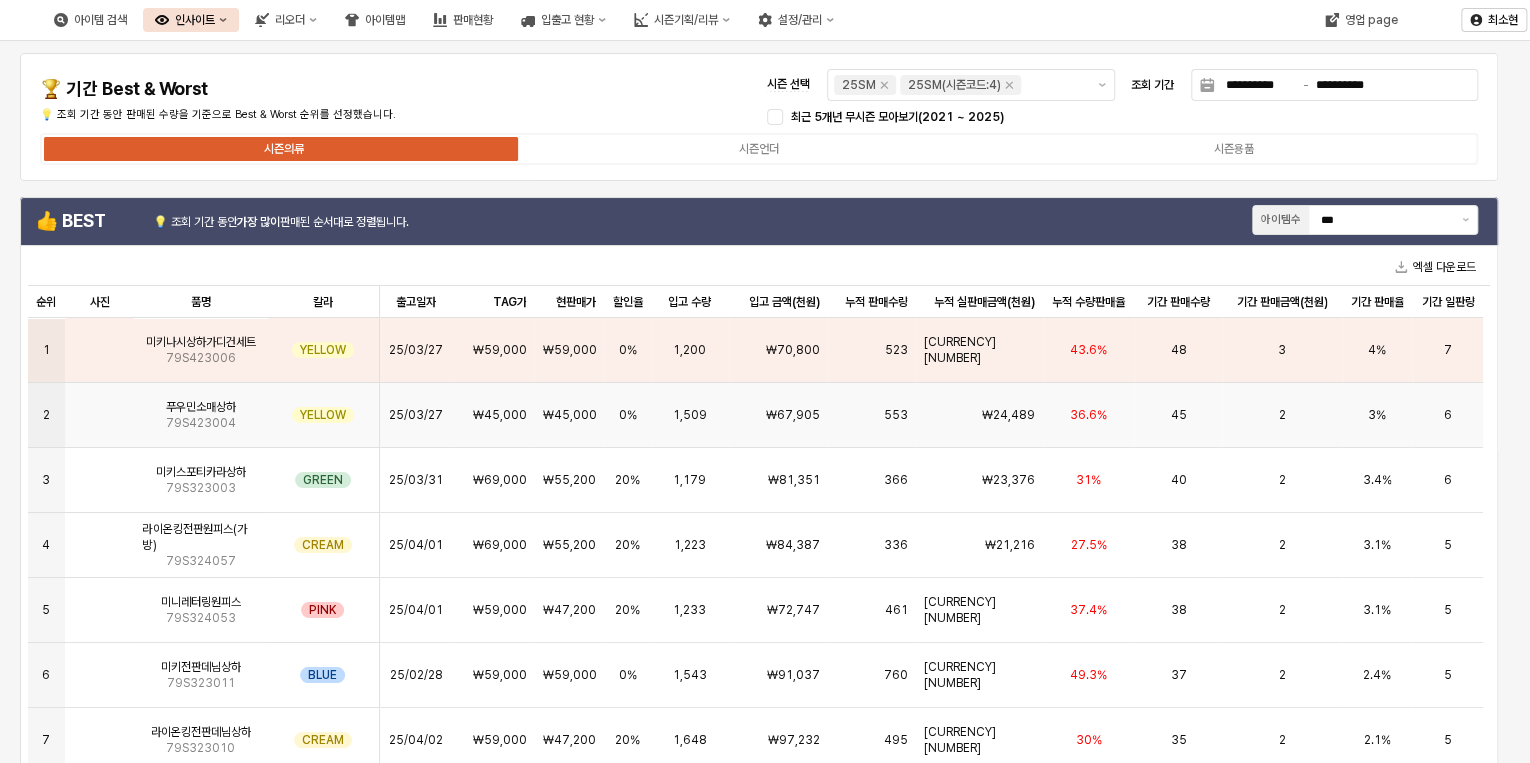 click on "25/03/27" at bounding box center (416, 415) 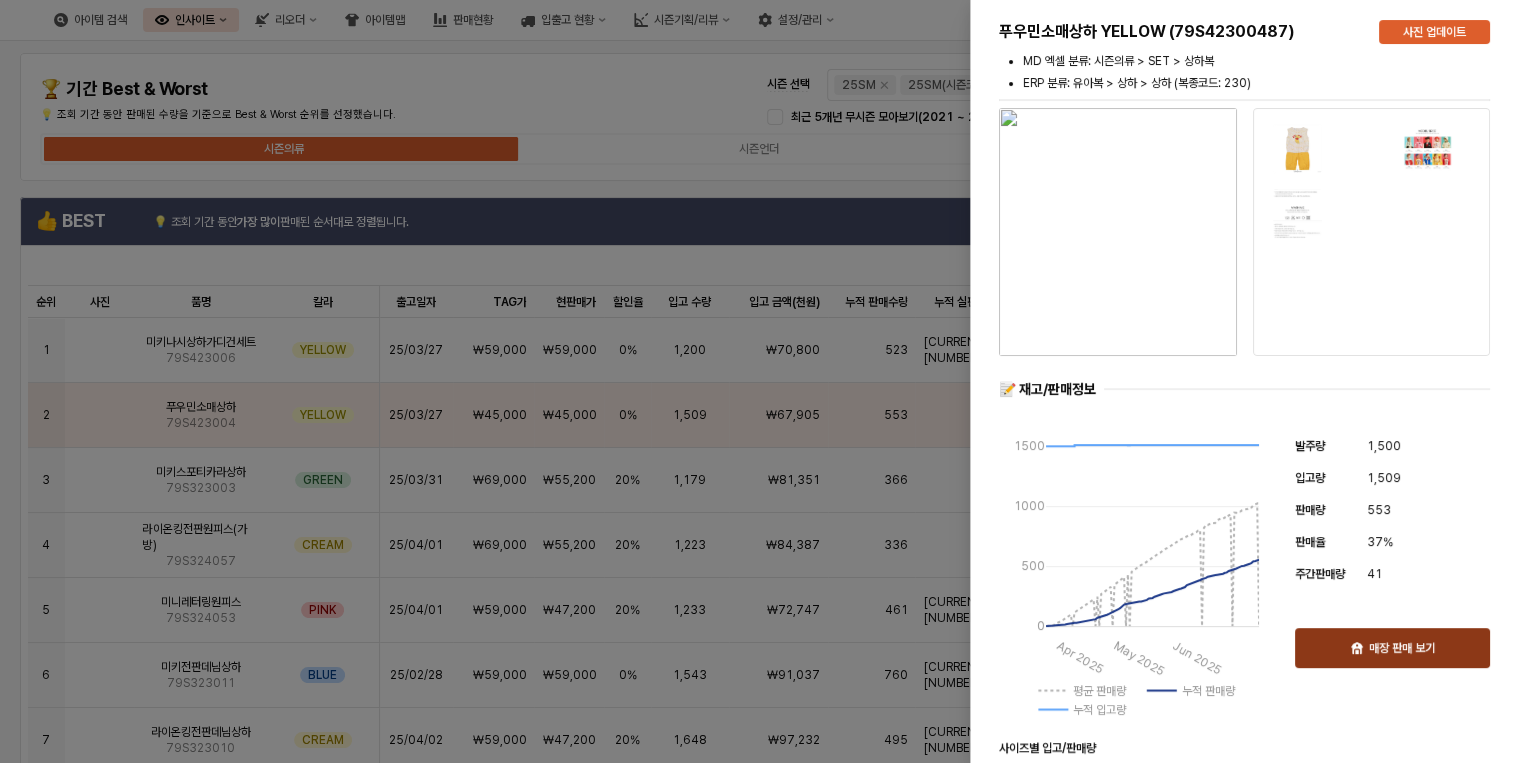 click 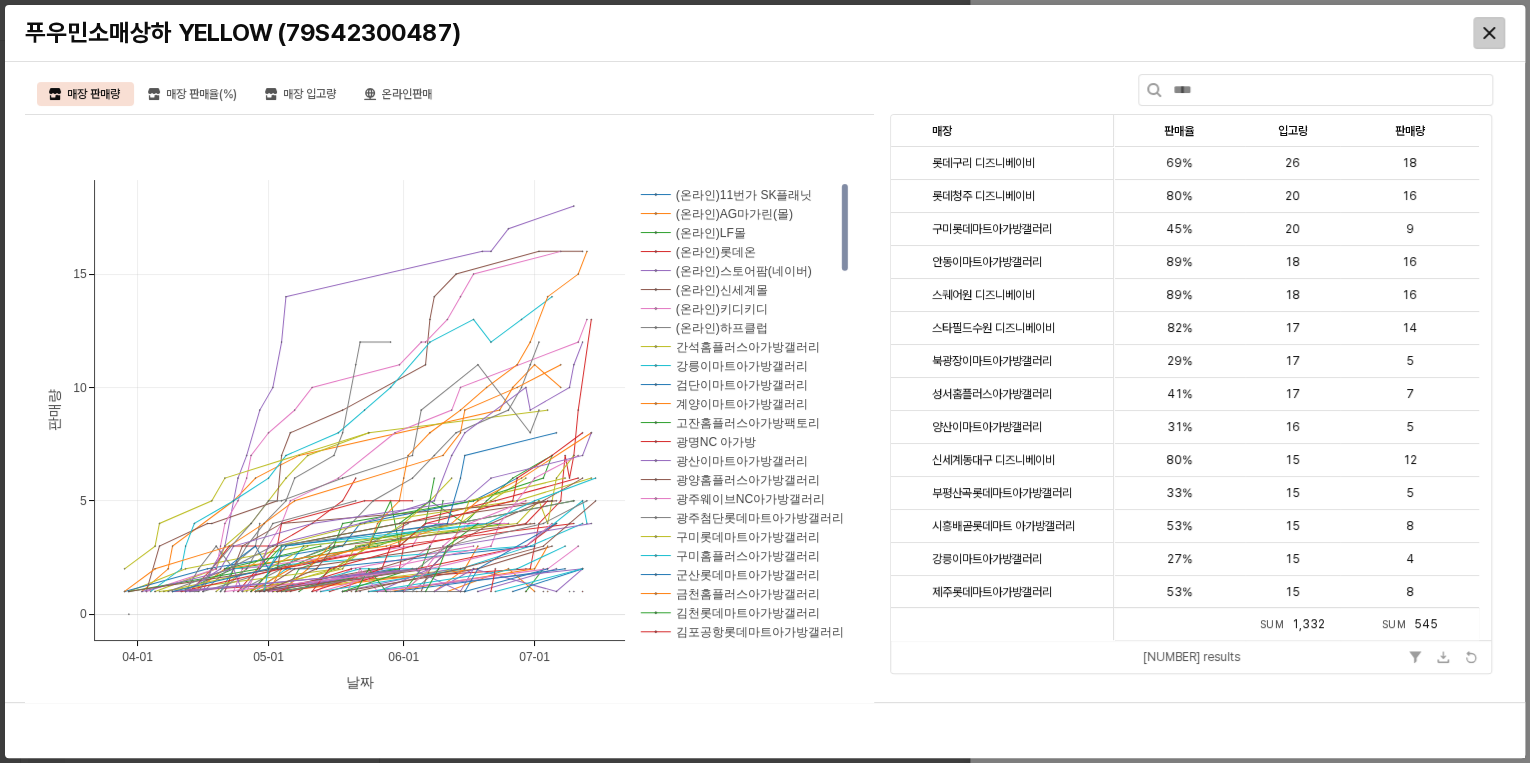 click at bounding box center [1489, 33] 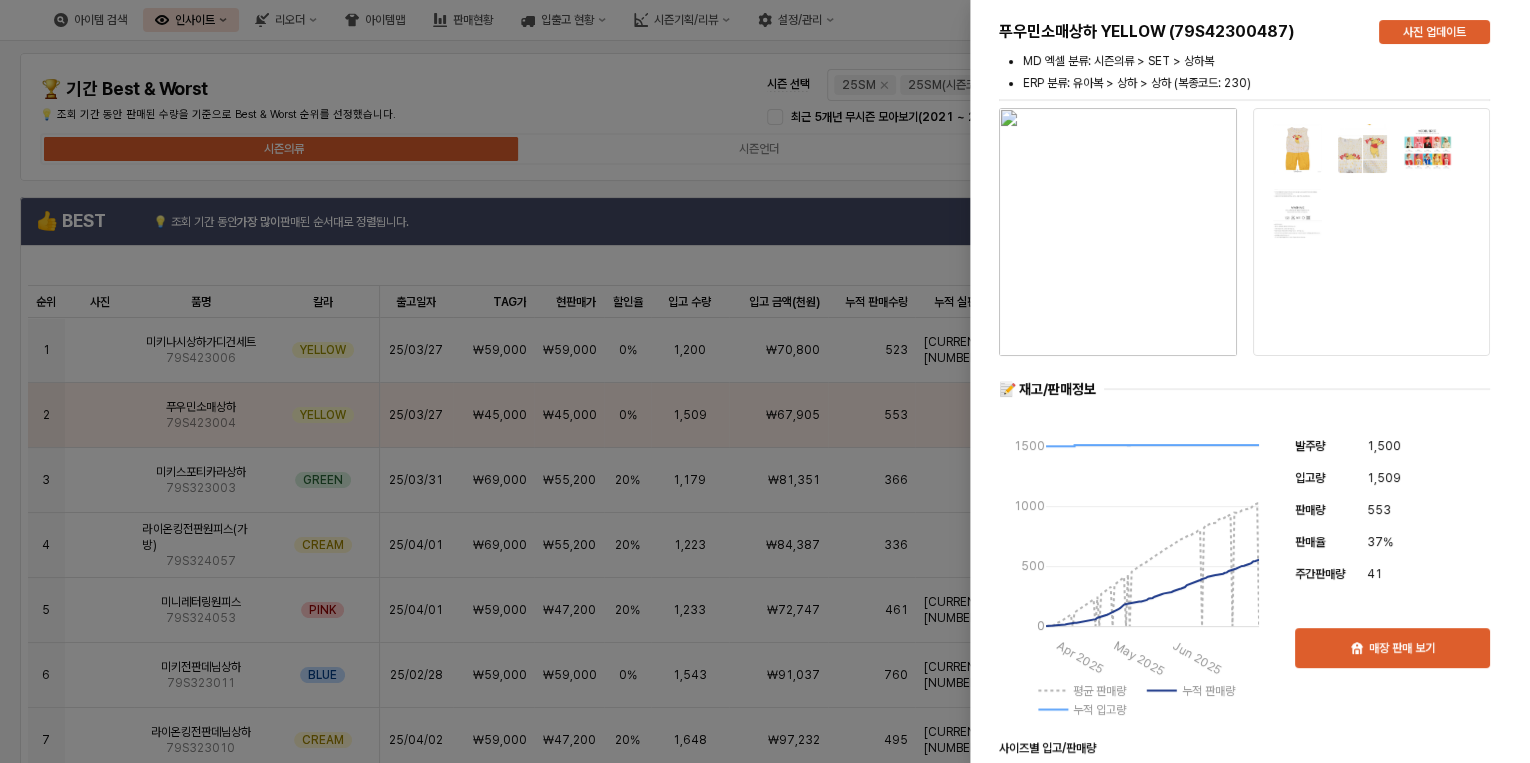 click at bounding box center [765, 381] 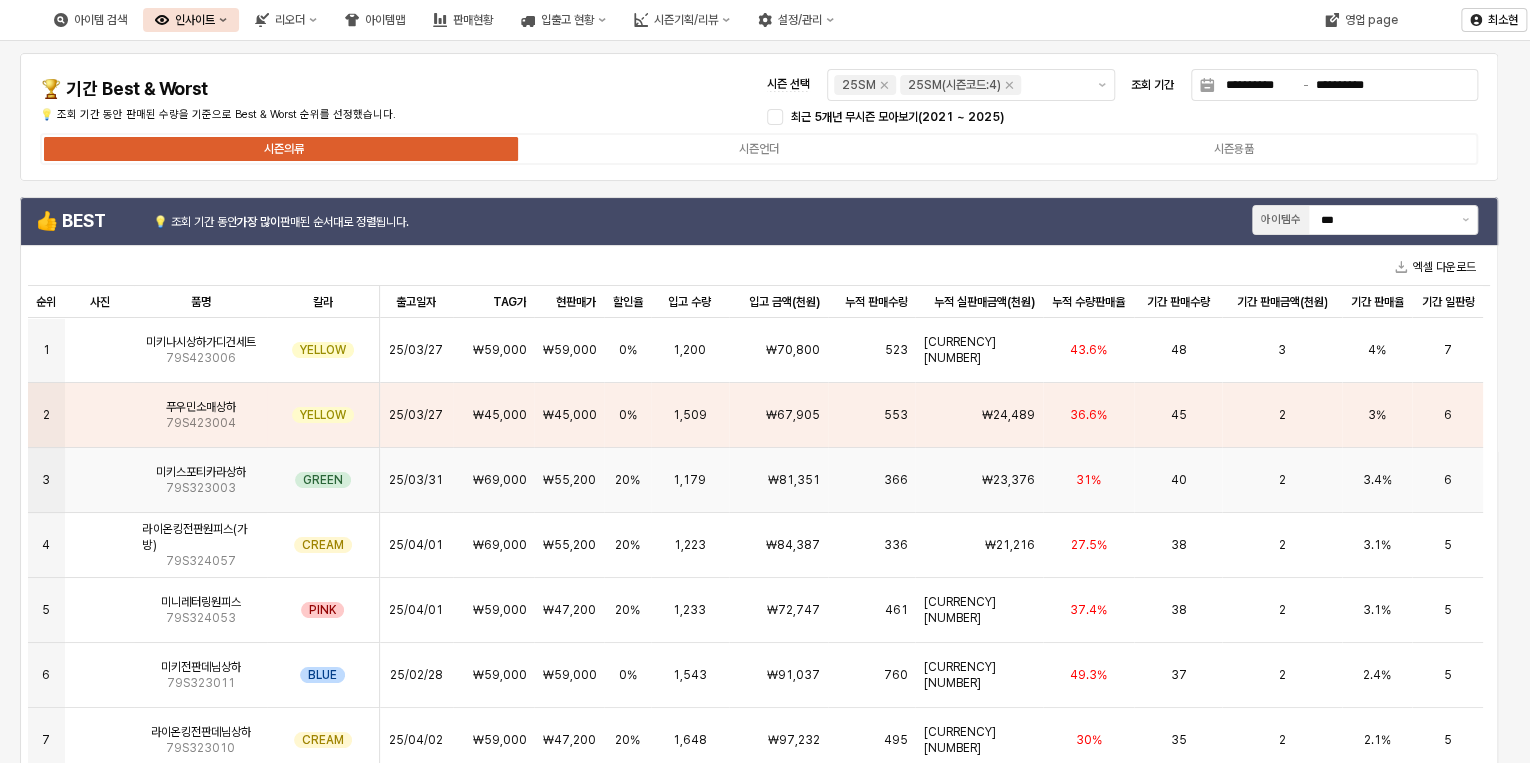click on "366" at bounding box center [871, 480] 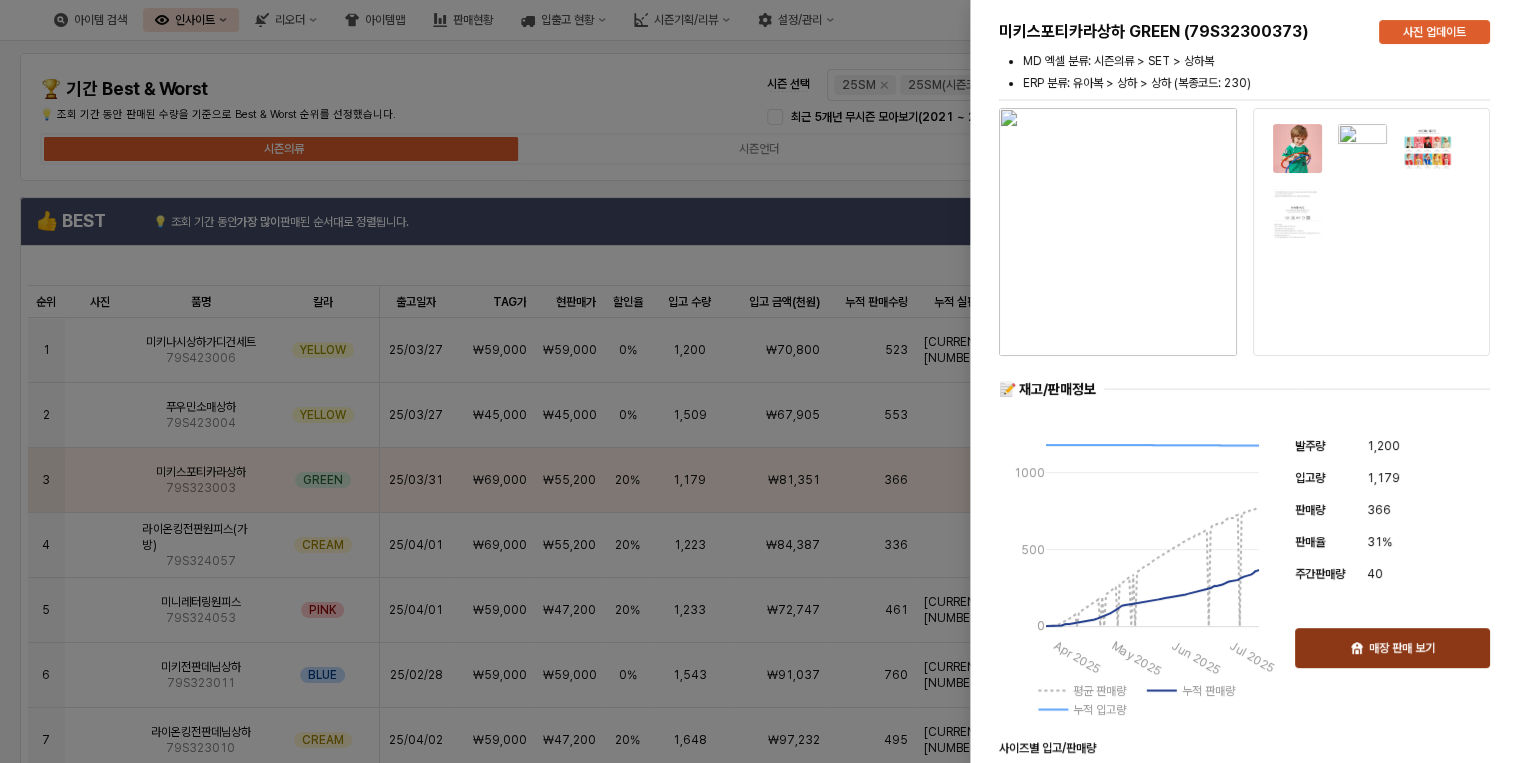 click on "매장 판매 보기" at bounding box center (1402, 648) 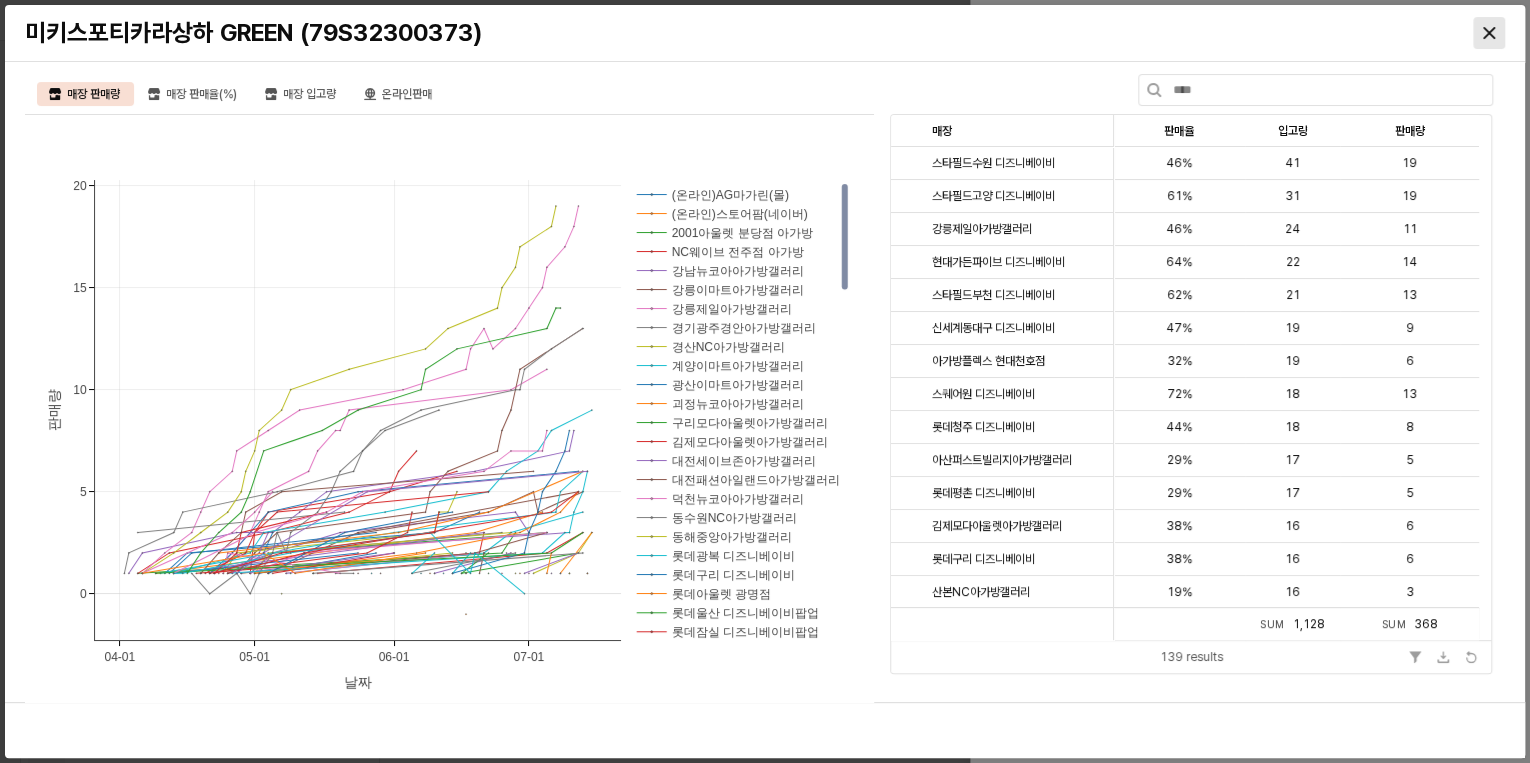 click 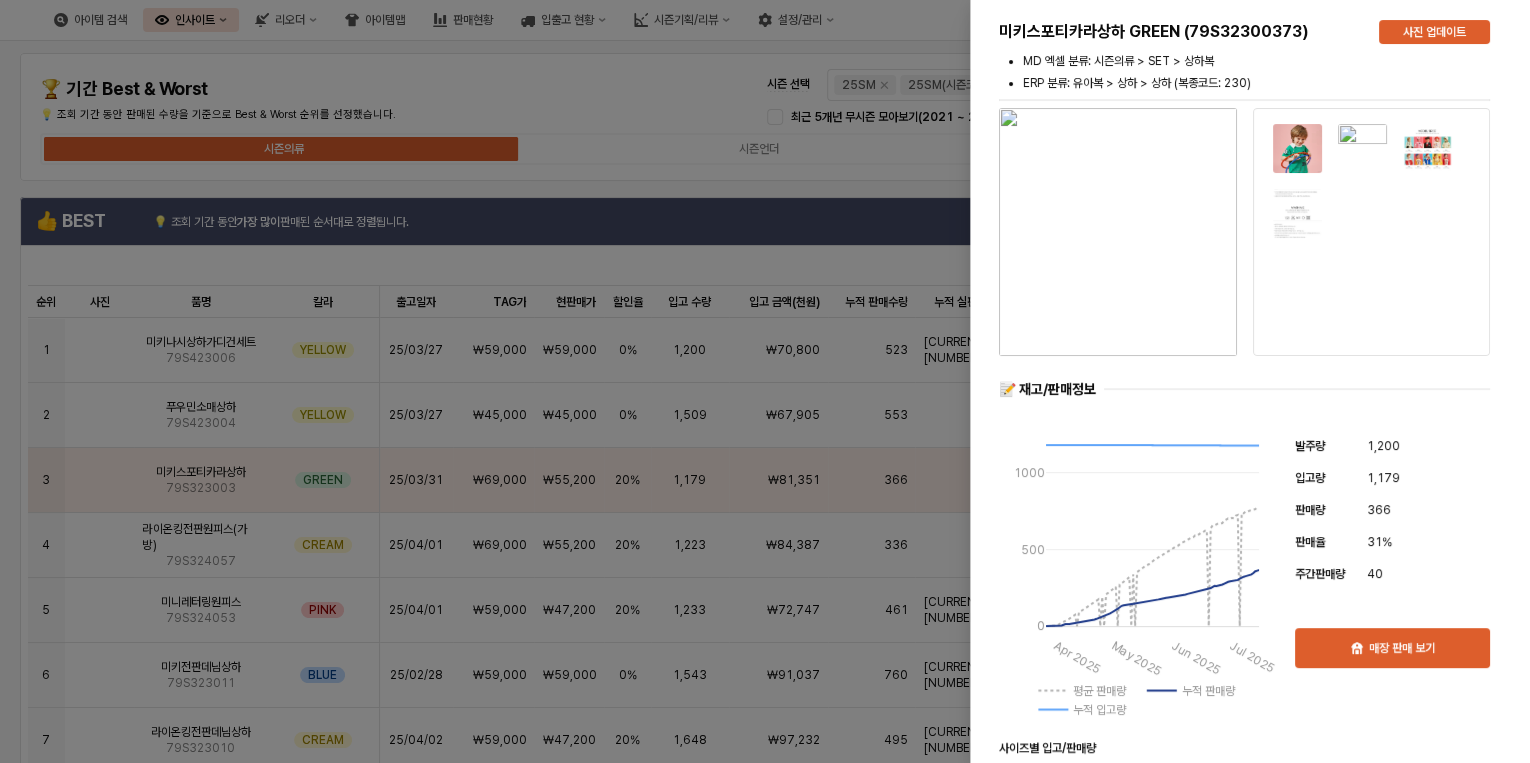 click at bounding box center [765, 381] 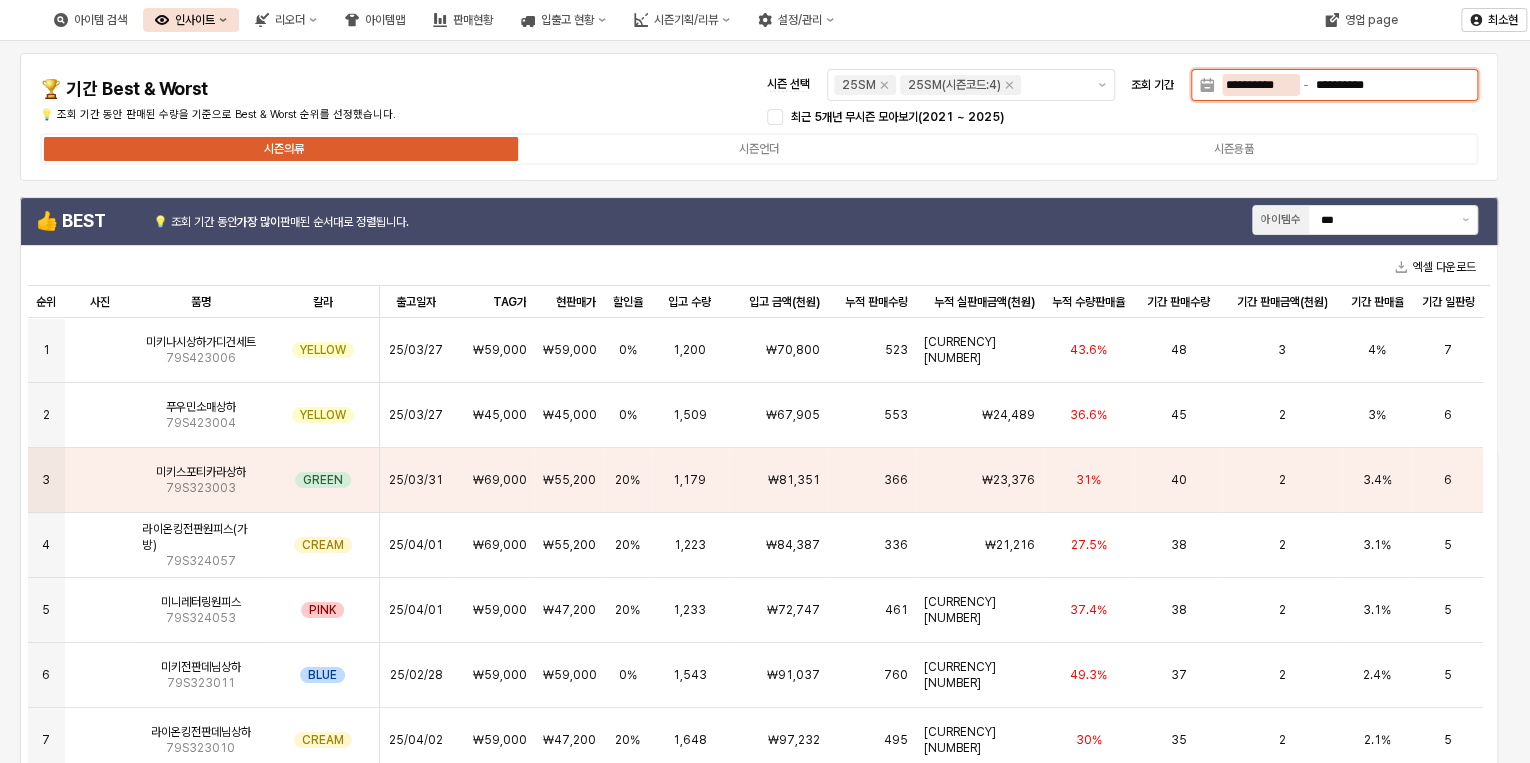 click on "**********" at bounding box center (1261, 85) 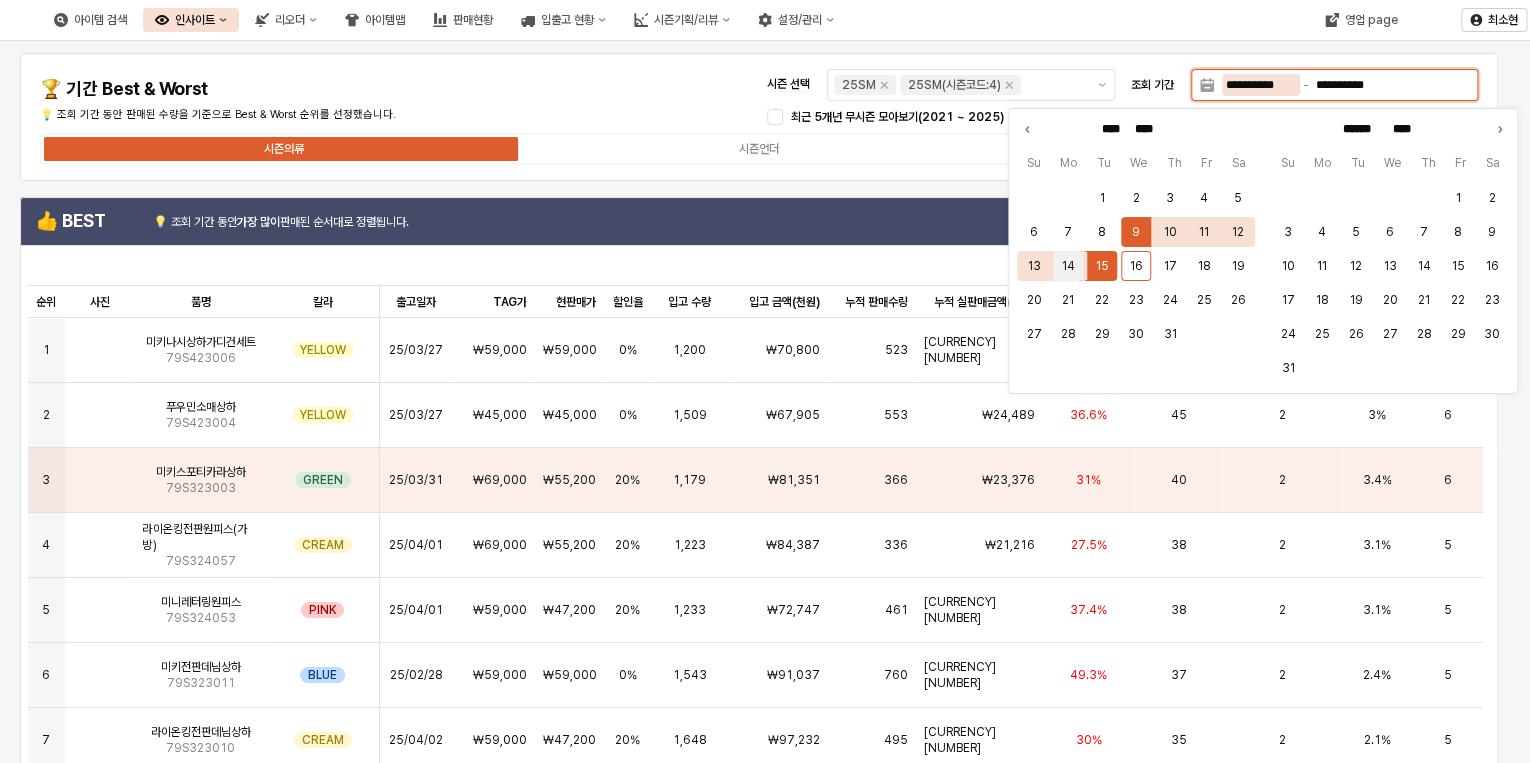 click on "14" at bounding box center [1068, 266] 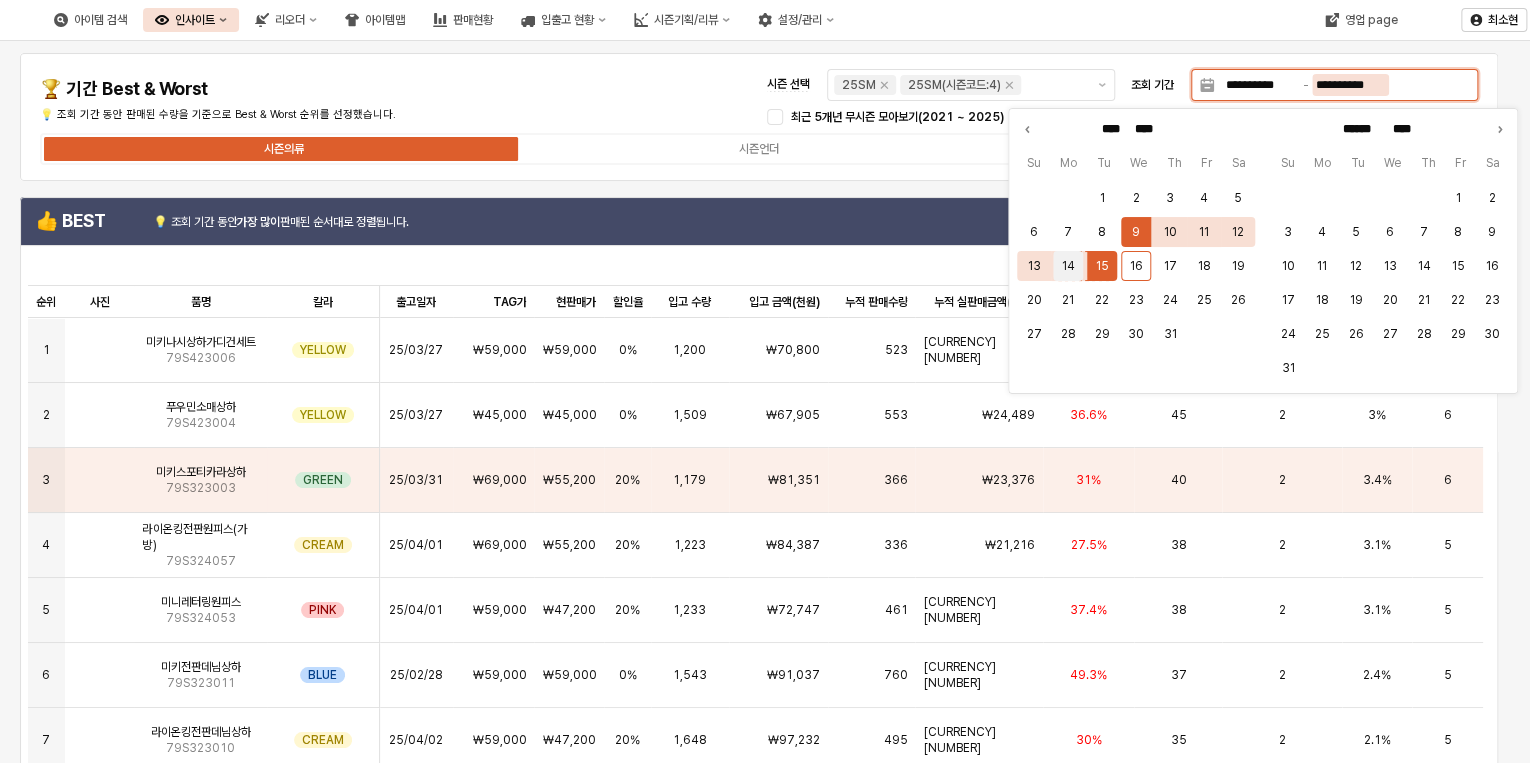 type on "**********" 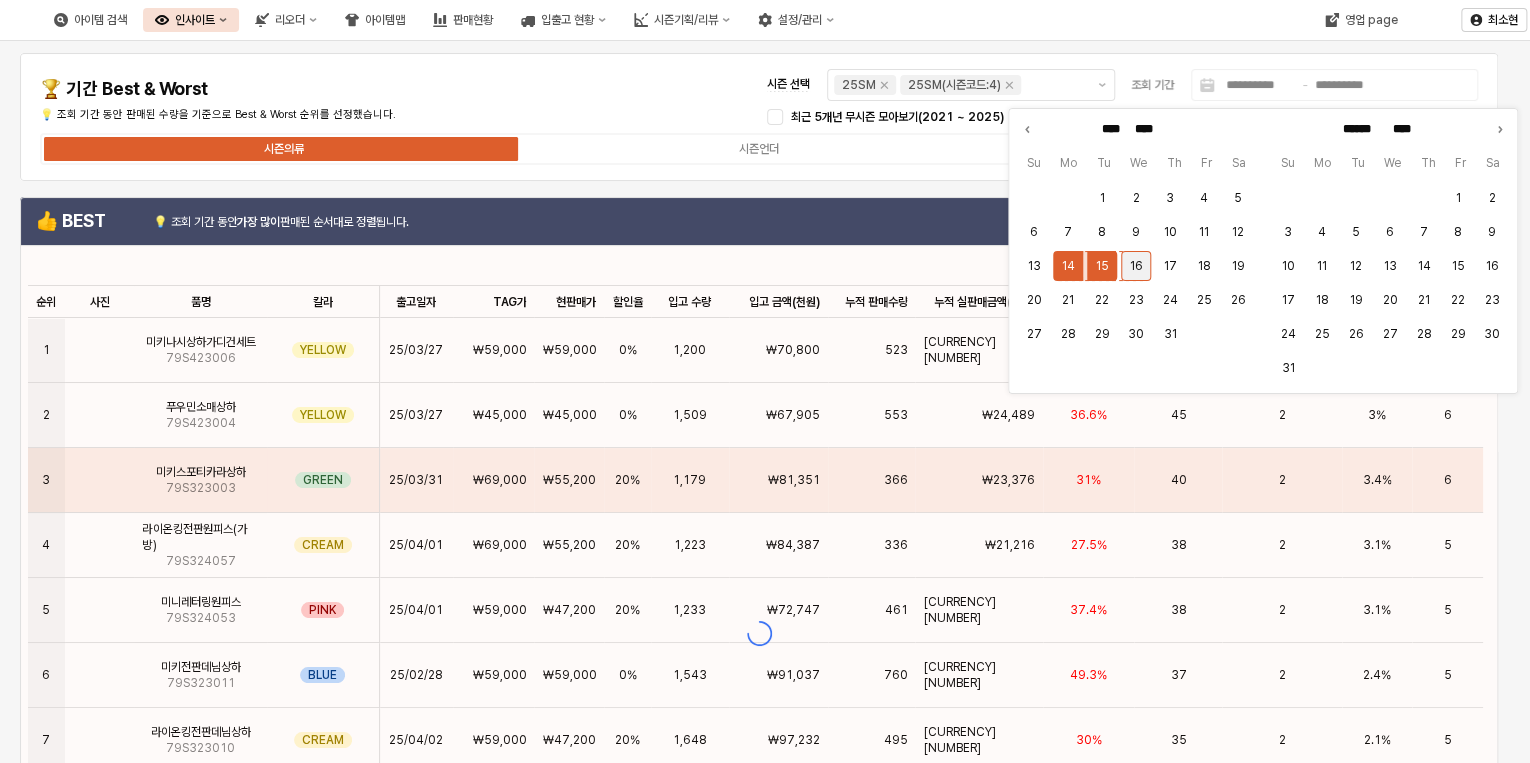 click on "16" at bounding box center [1136, 266] 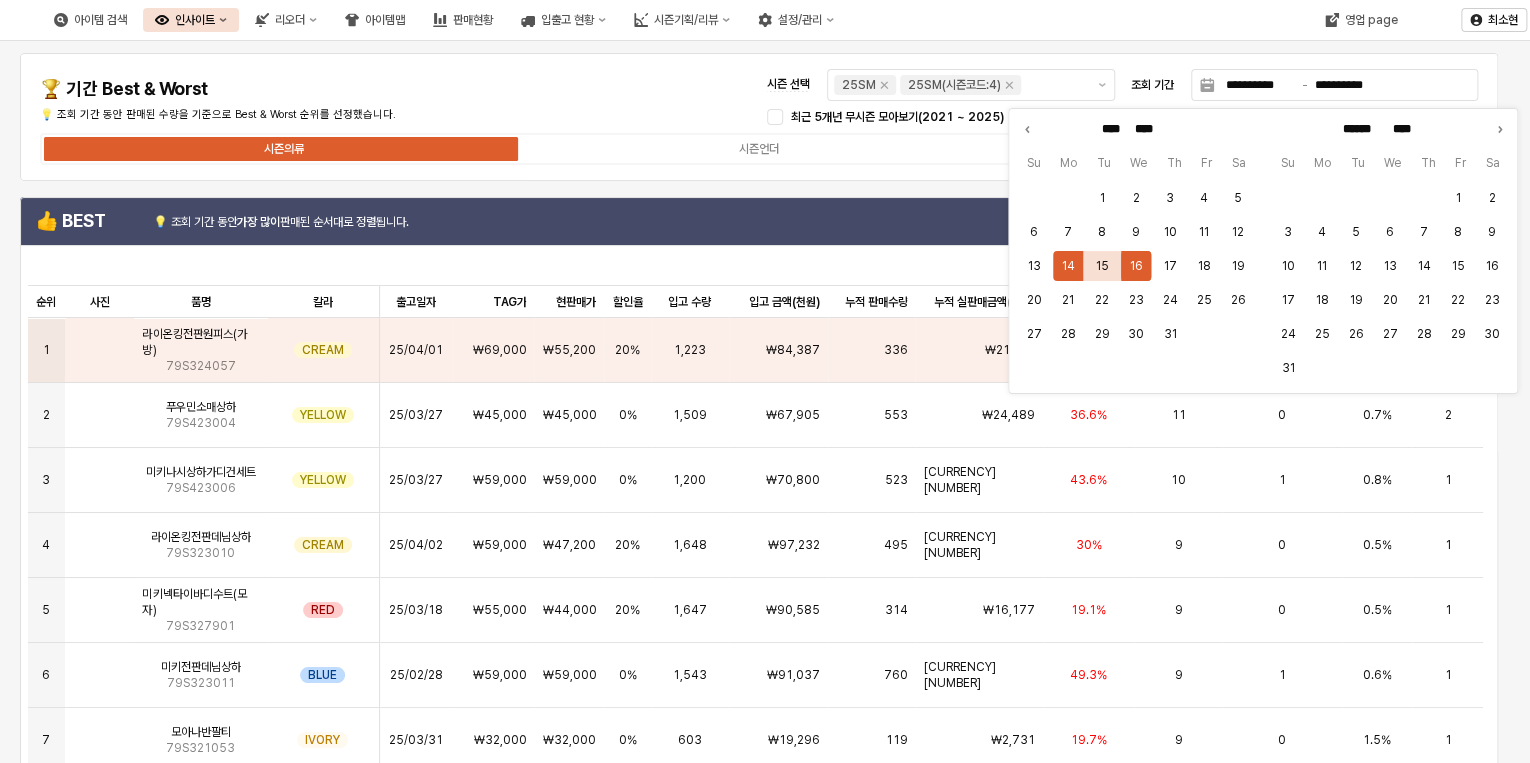 click on "**********" at bounding box center (759, 117) 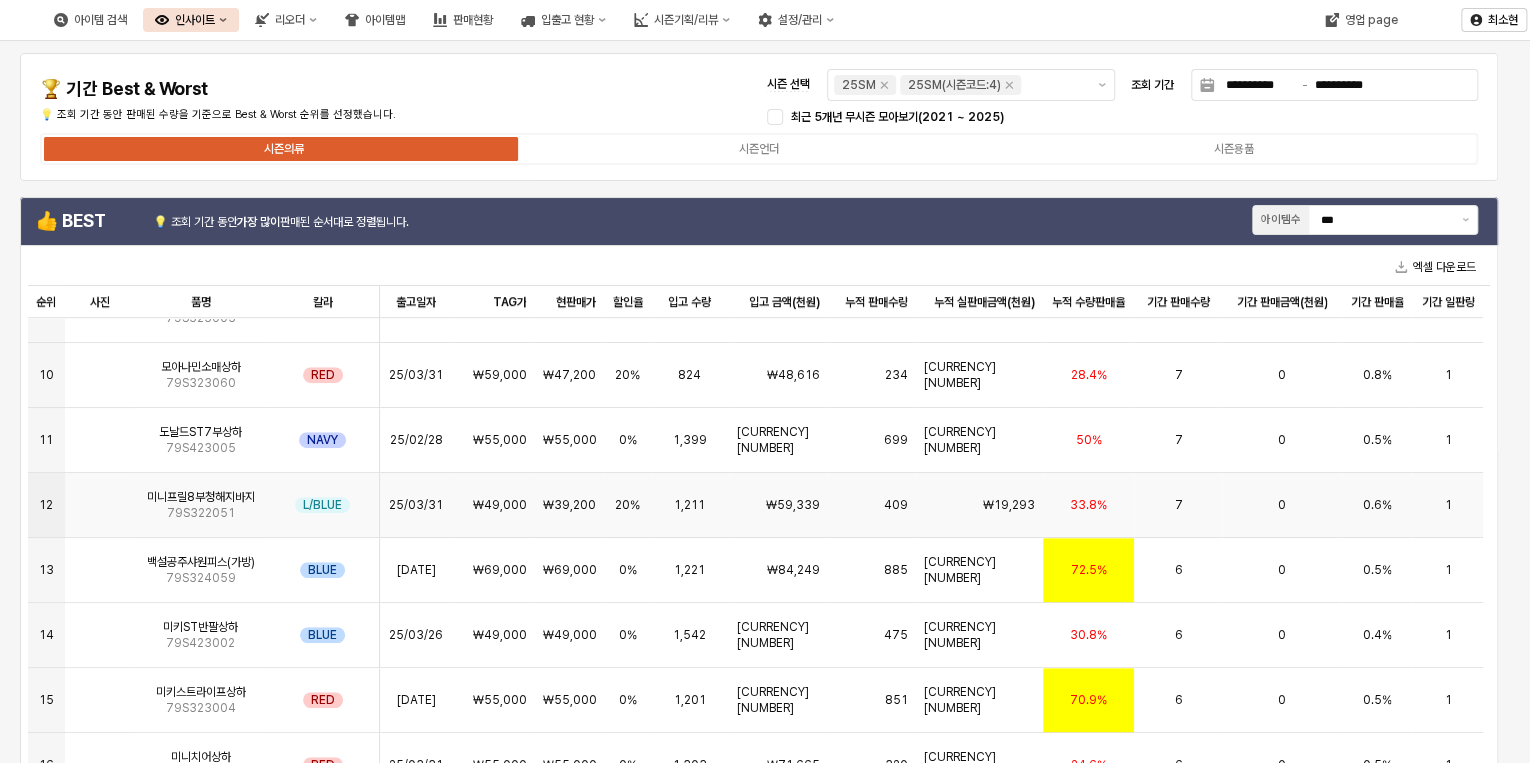 scroll, scrollTop: 617, scrollLeft: 0, axis: vertical 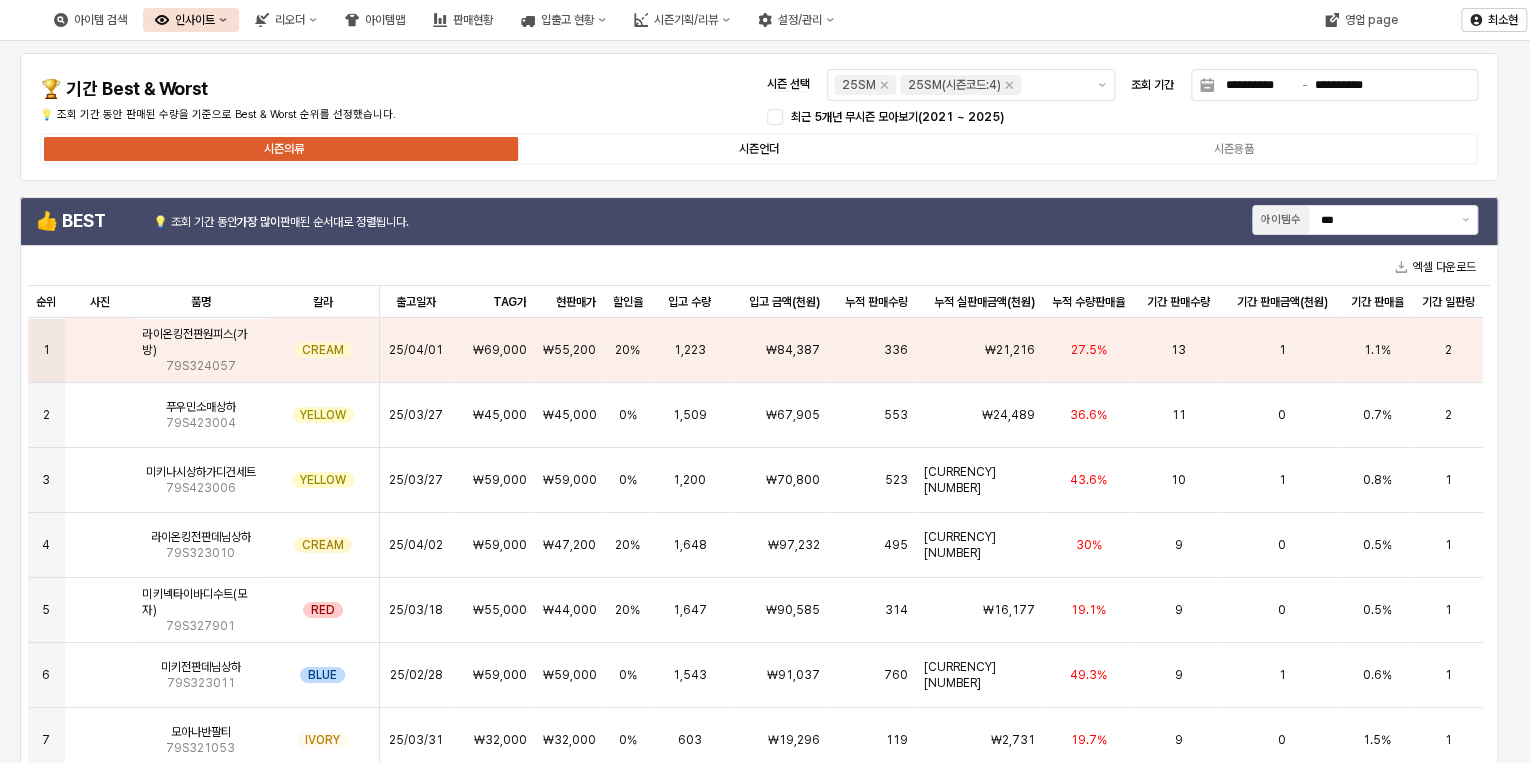 click on "시즌언더" at bounding box center [759, 149] 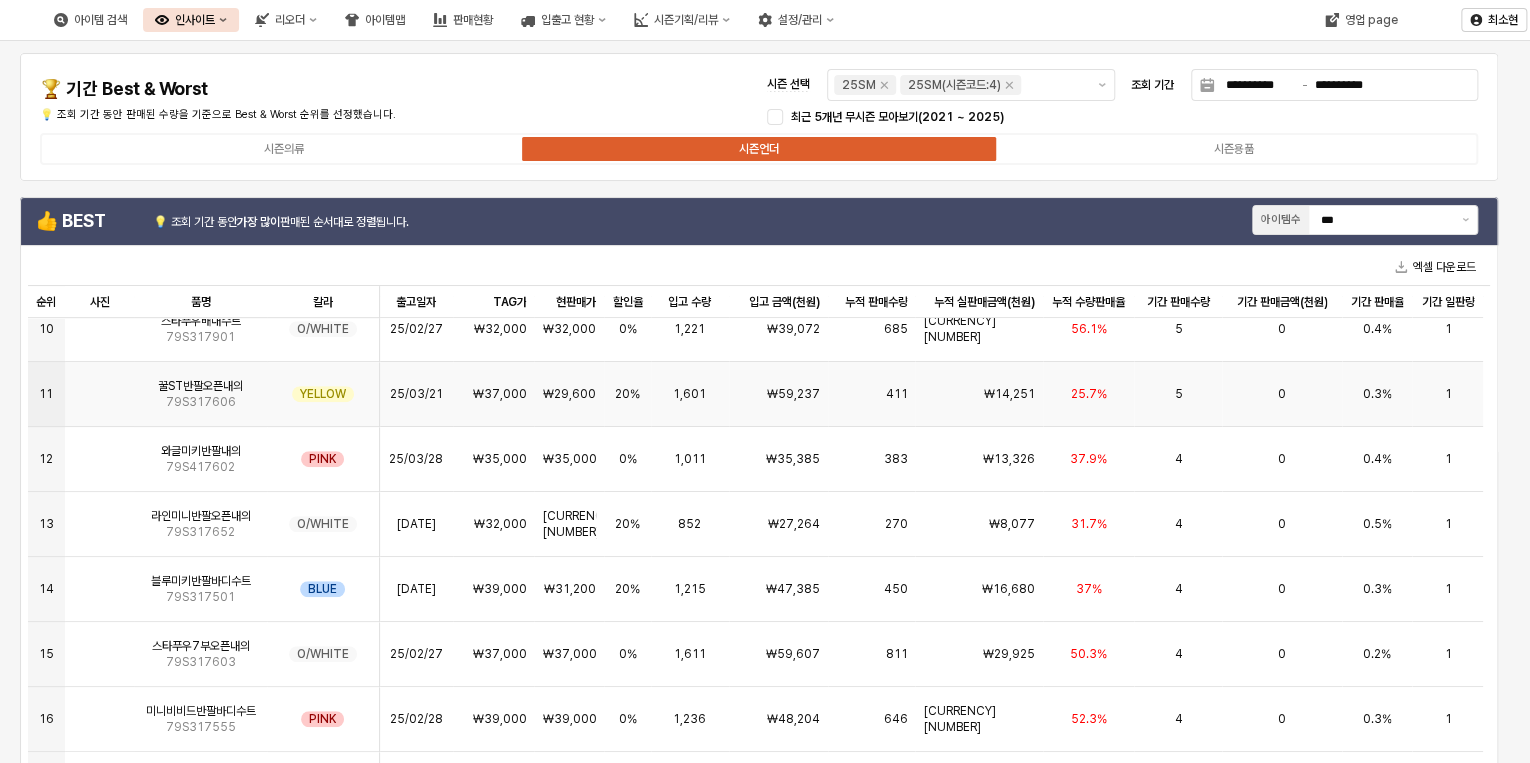 scroll, scrollTop: 617, scrollLeft: 0, axis: vertical 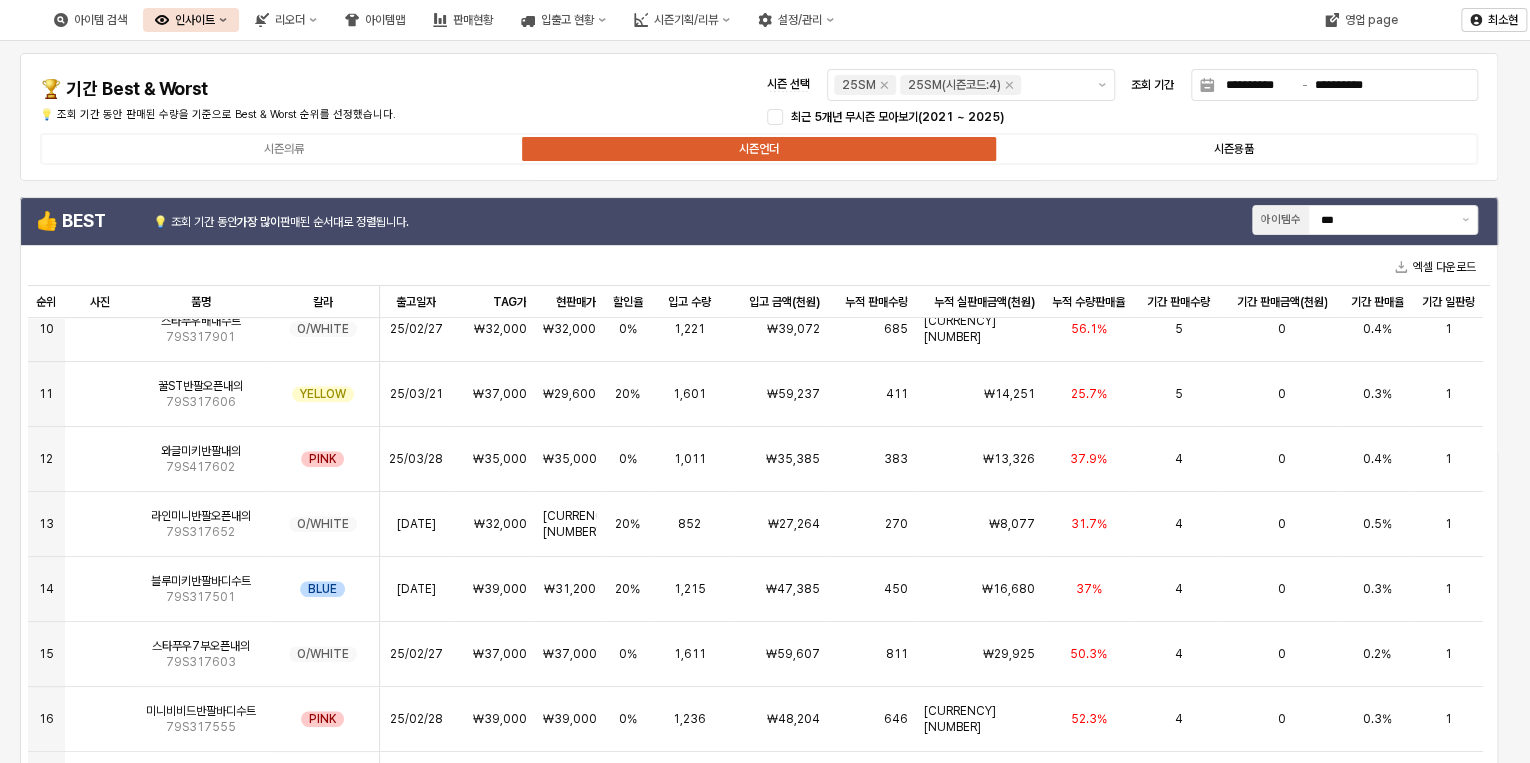 click on "시즌용품" at bounding box center (1233, 149) 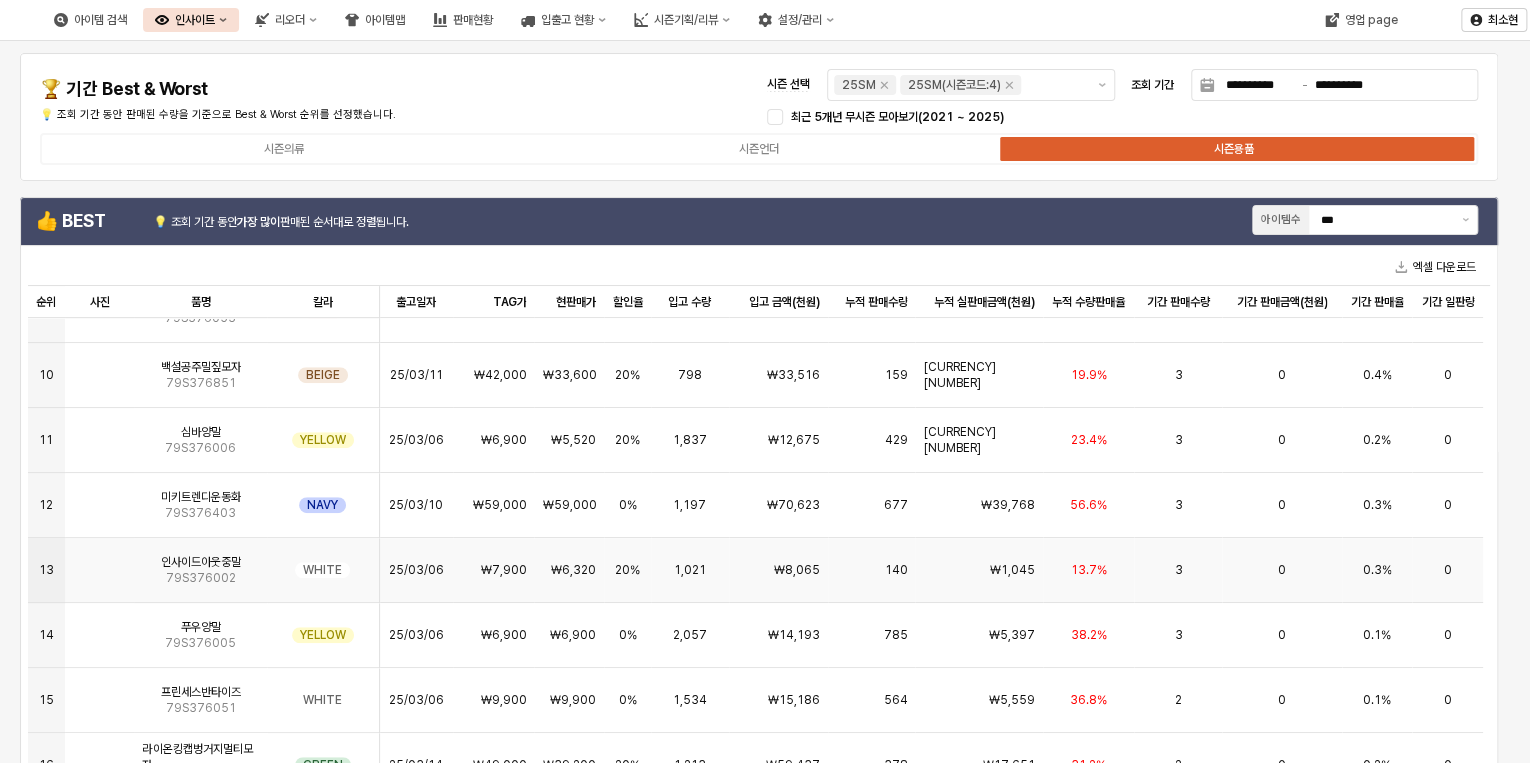 scroll, scrollTop: 617, scrollLeft: 0, axis: vertical 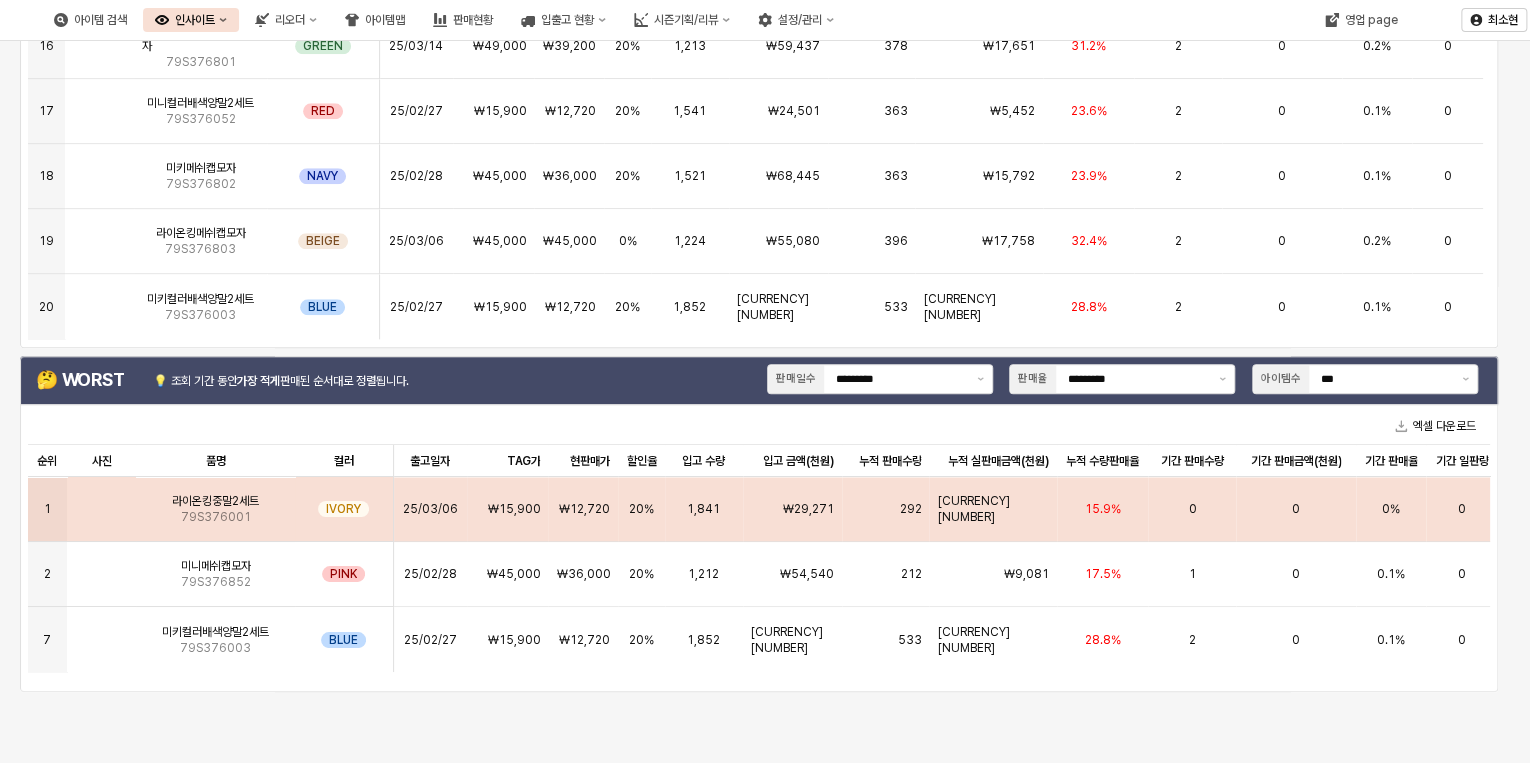 click on "[CURRENCY][NUMBER]" at bounding box center [993, 509] 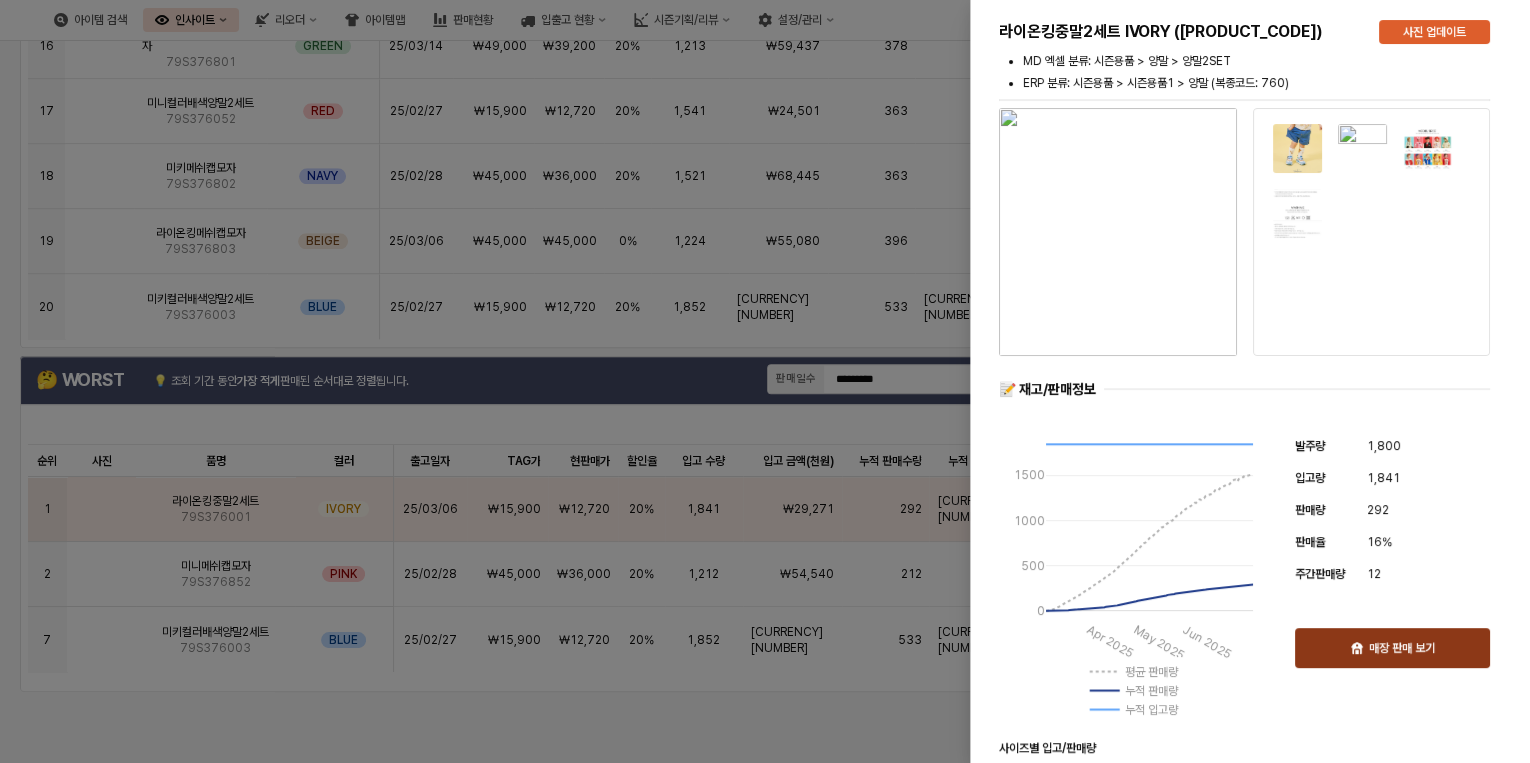 click on "매장 판매 보기" at bounding box center [1392, 648] 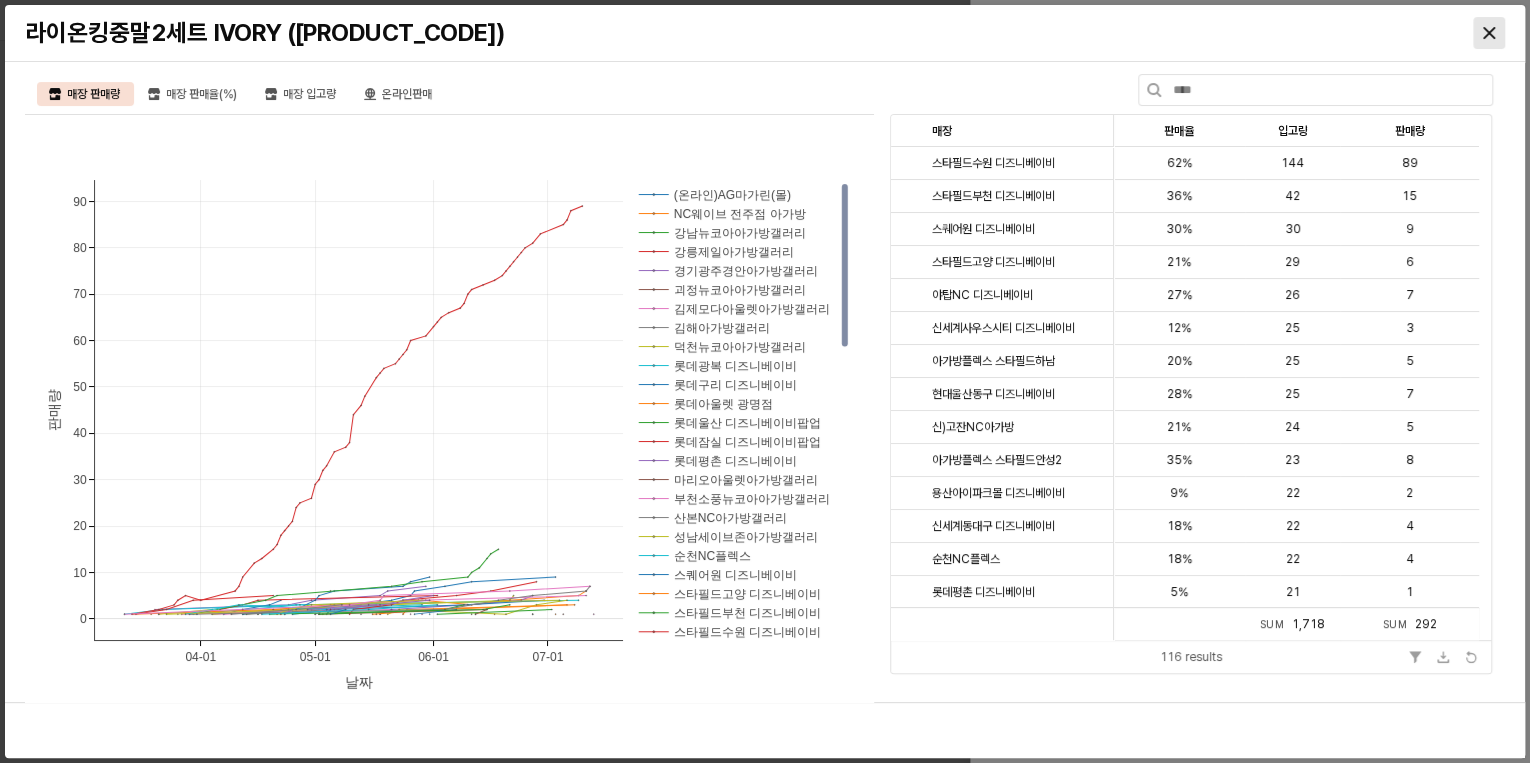 click 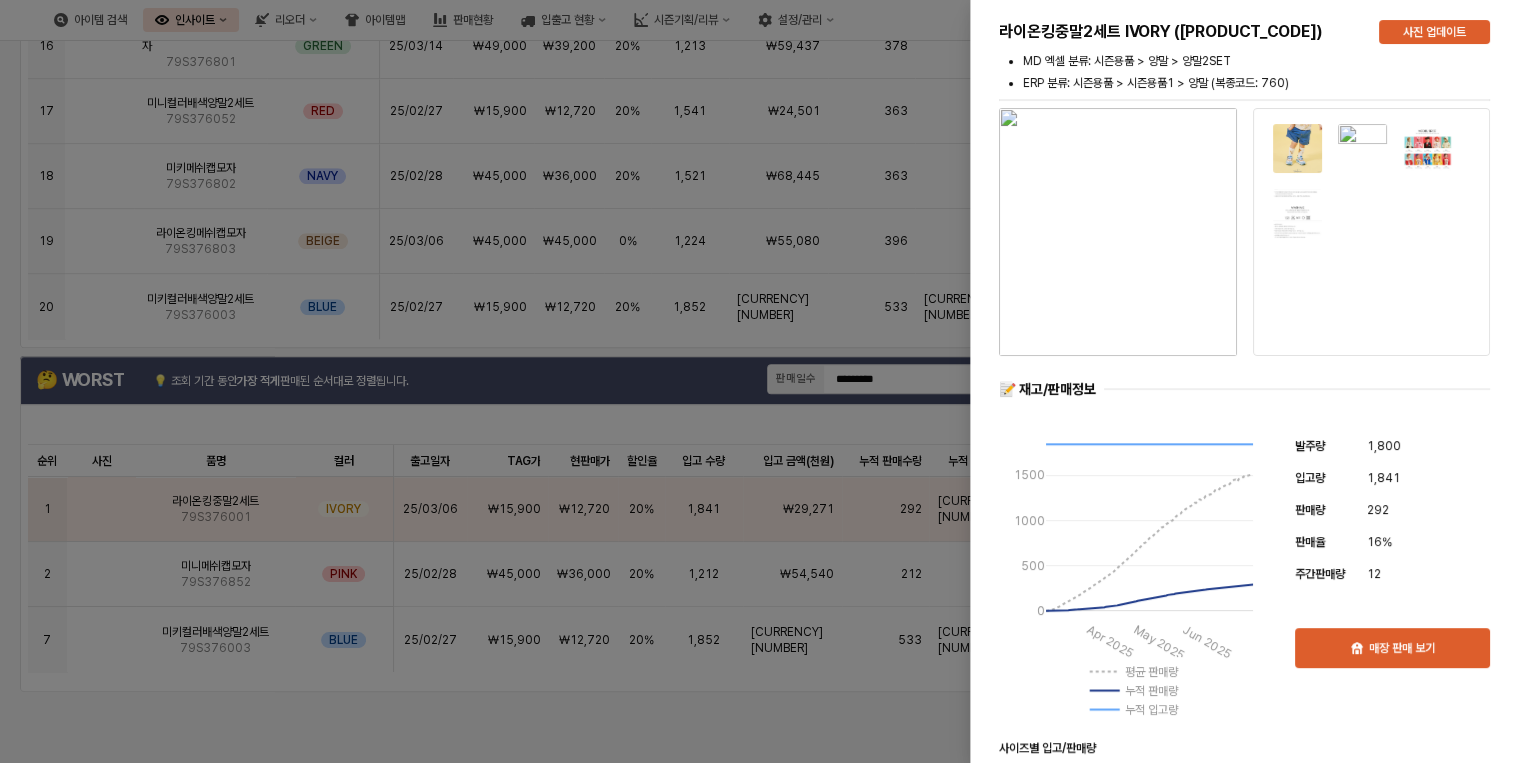 click at bounding box center [765, 381] 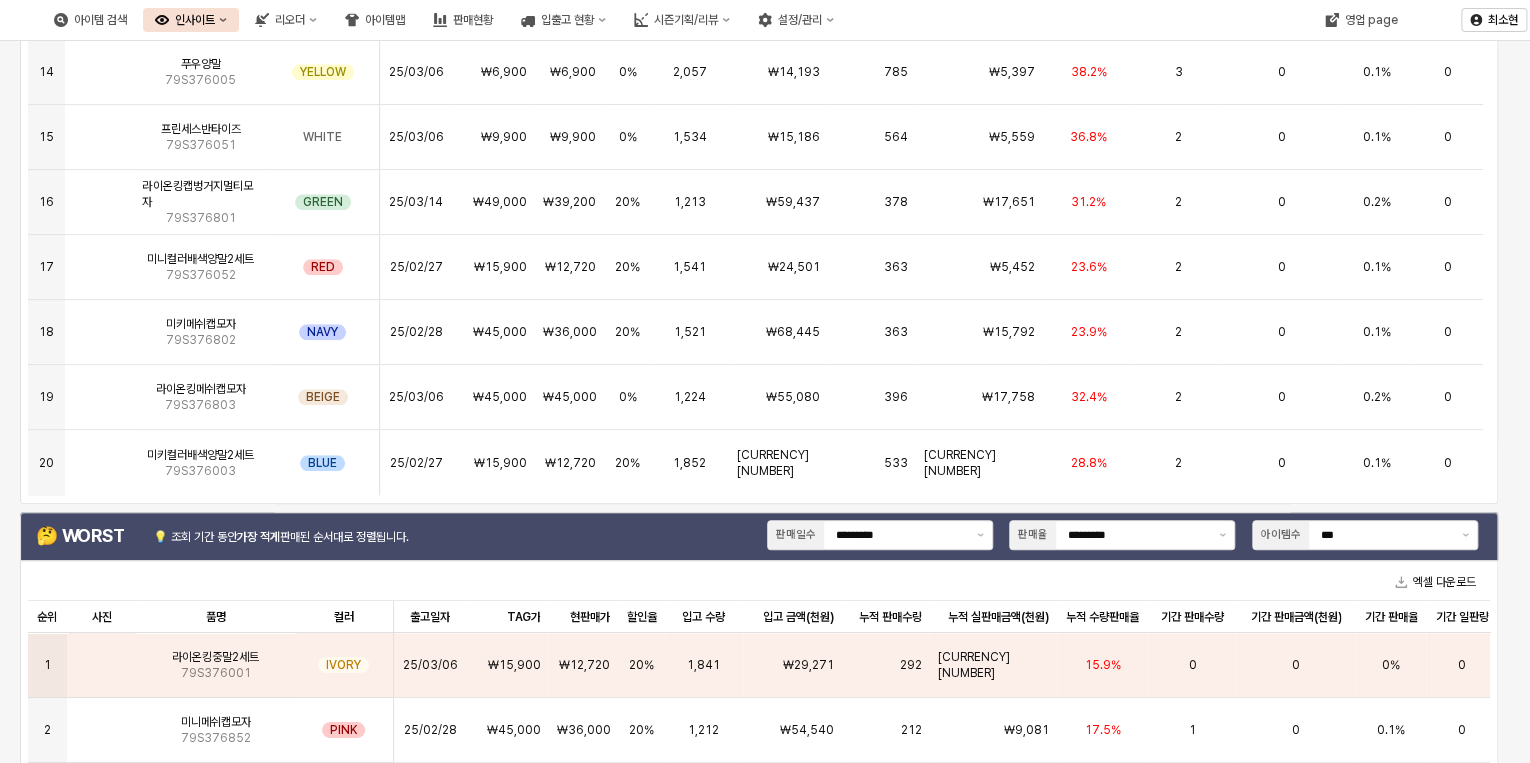 scroll, scrollTop: 513, scrollLeft: 0, axis: vertical 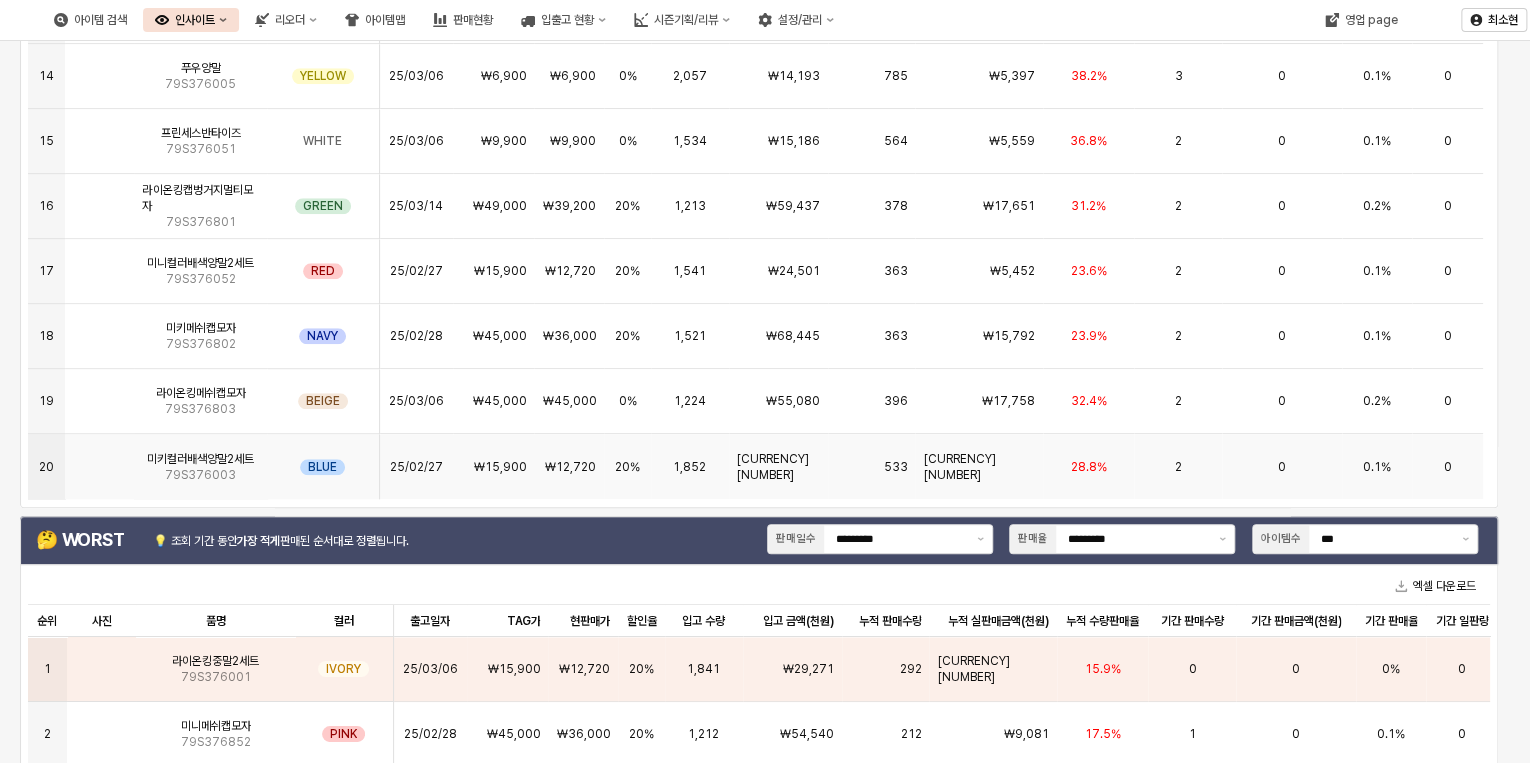 click on "533" at bounding box center [871, 466] 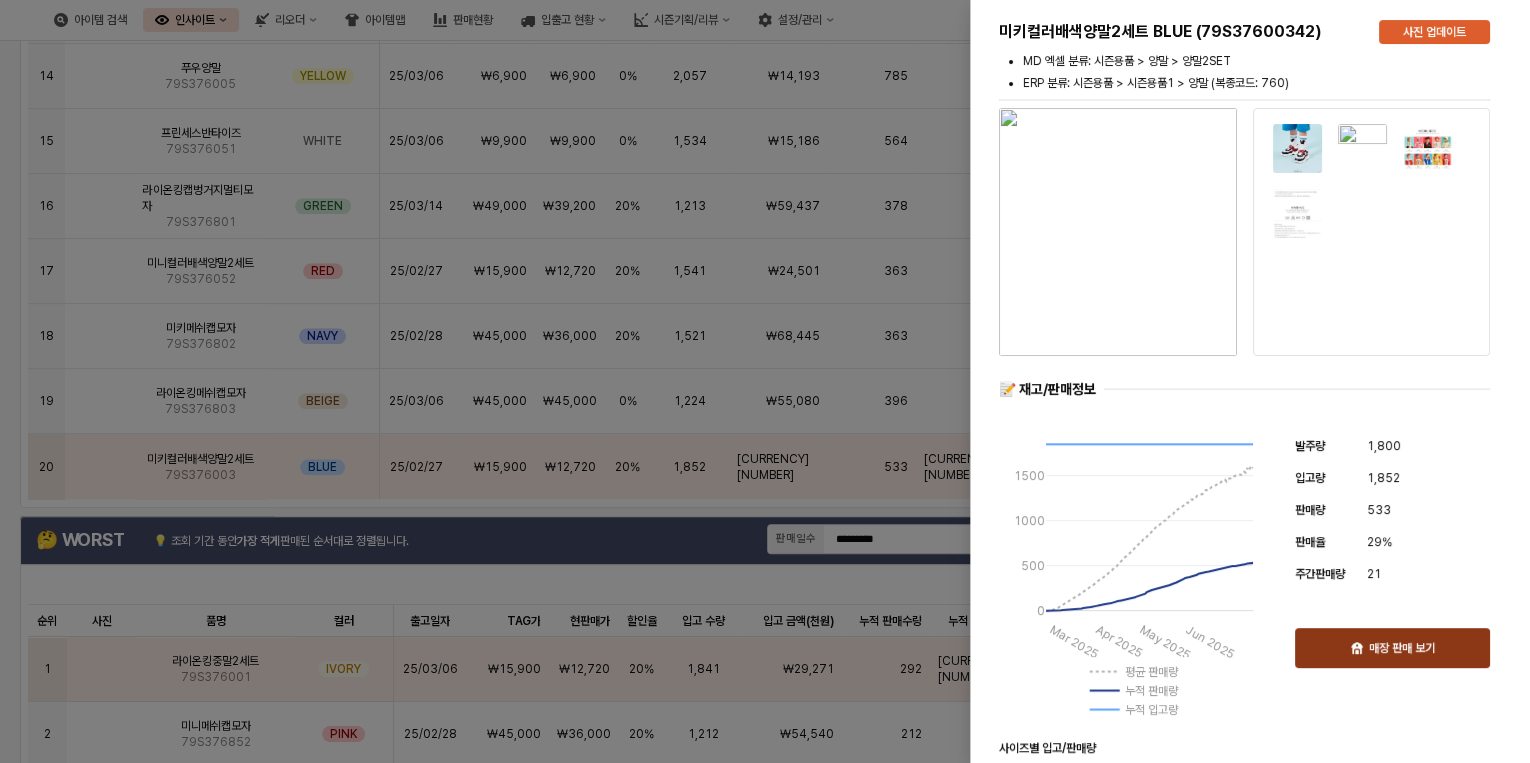 click on "매장 판매 보기" at bounding box center [1402, 648] 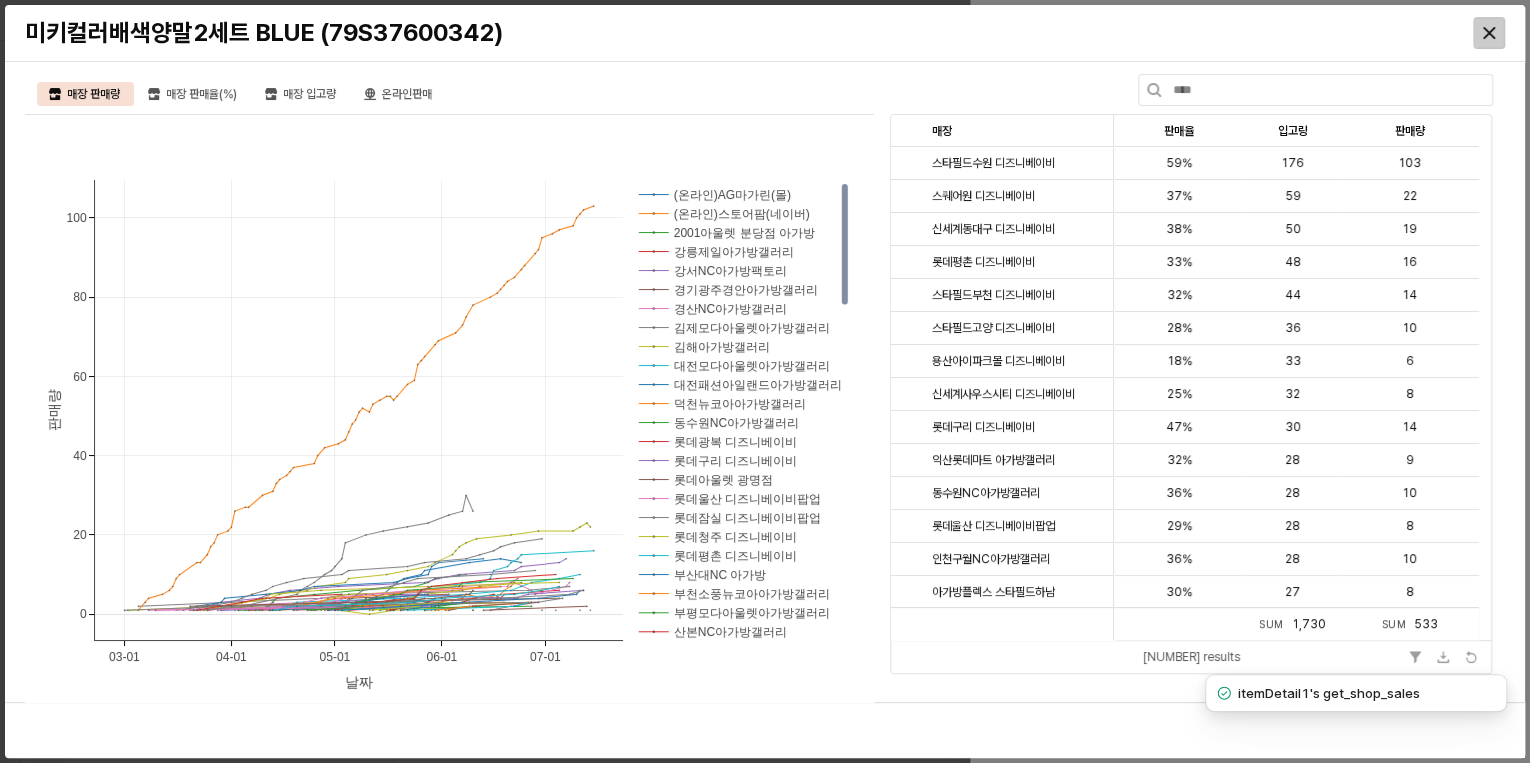 click at bounding box center [1489, 33] 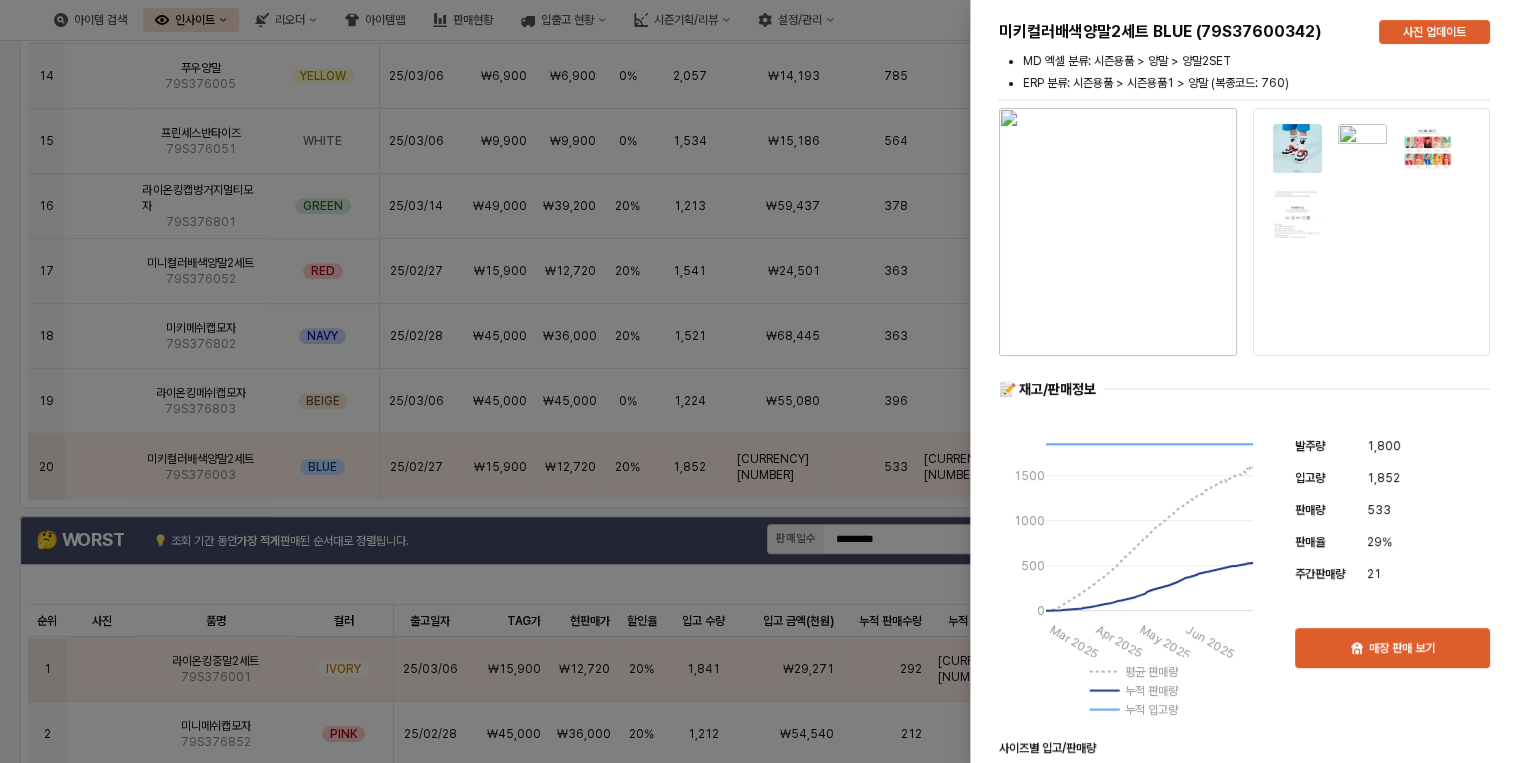 click at bounding box center [765, 381] 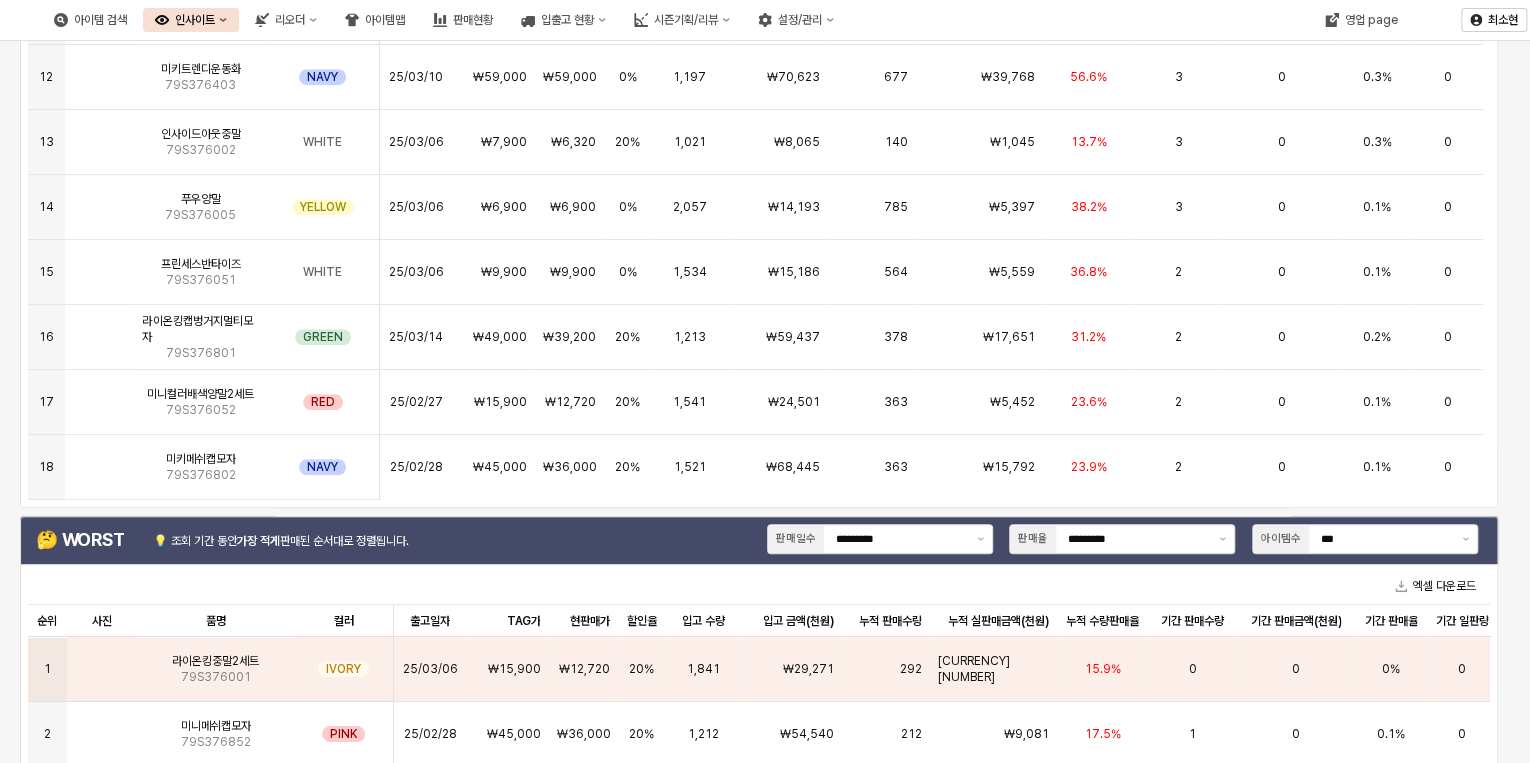 scroll, scrollTop: 377, scrollLeft: 0, axis: vertical 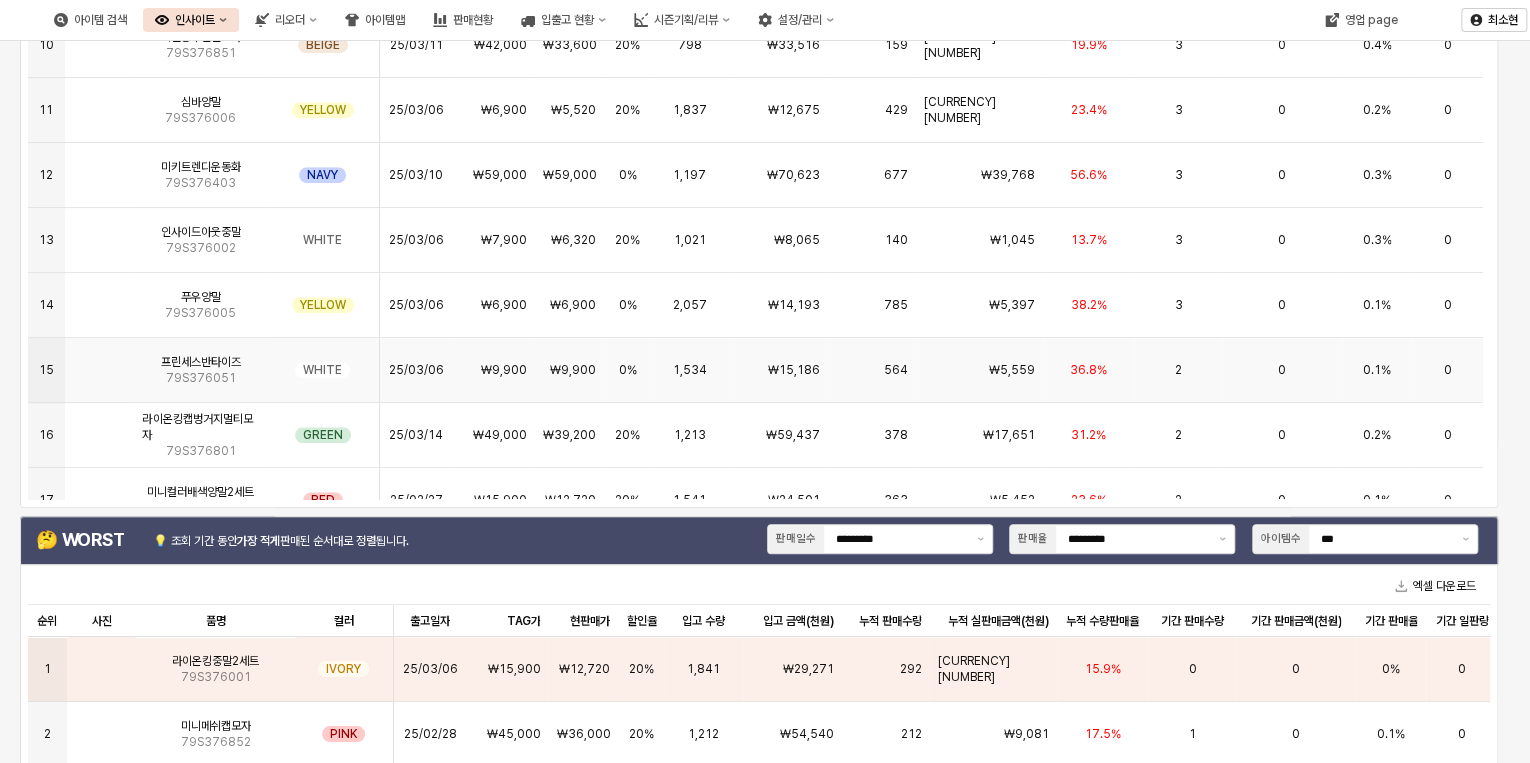 click on "2" at bounding box center [1178, 370] 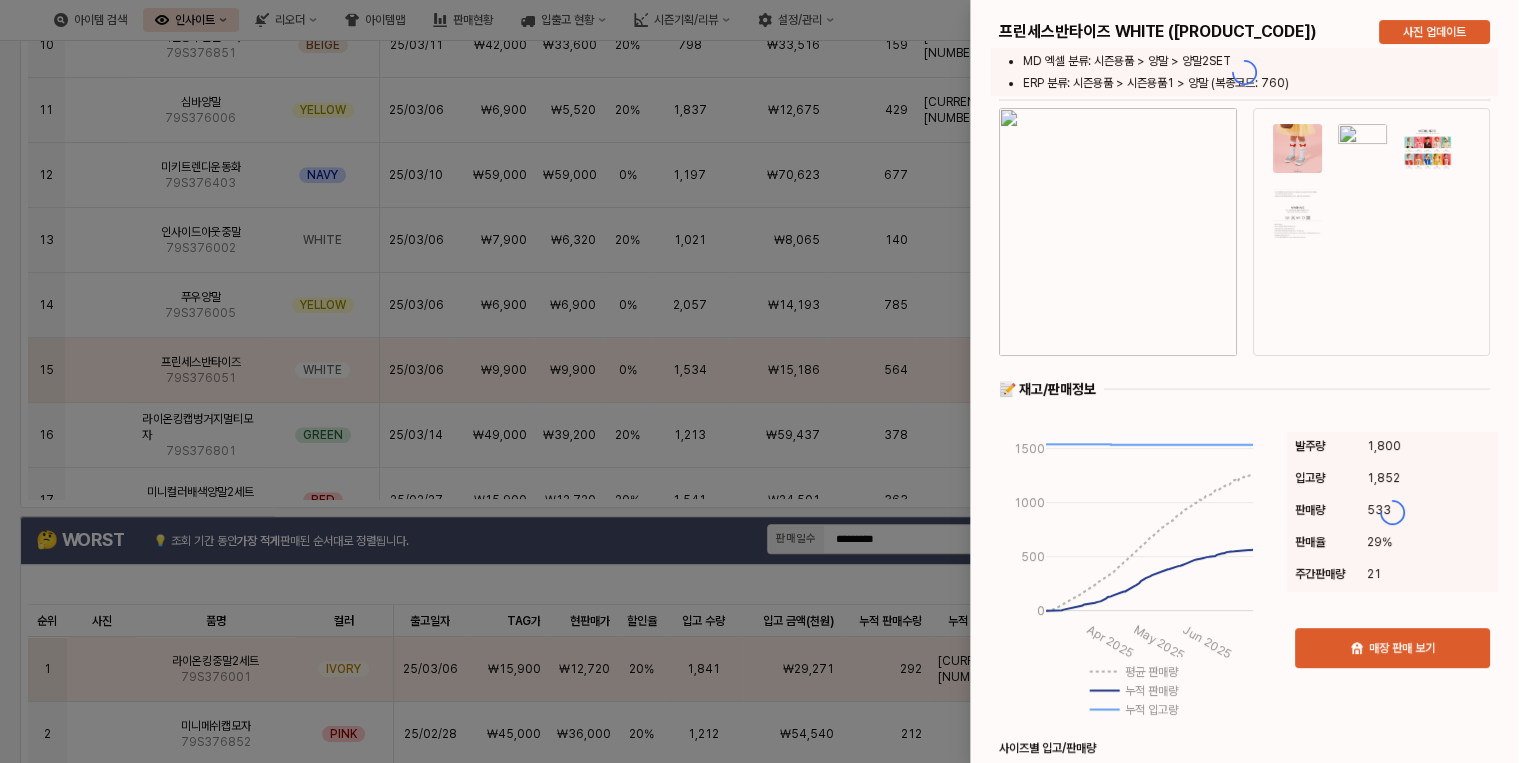 click at bounding box center (1244, 804) 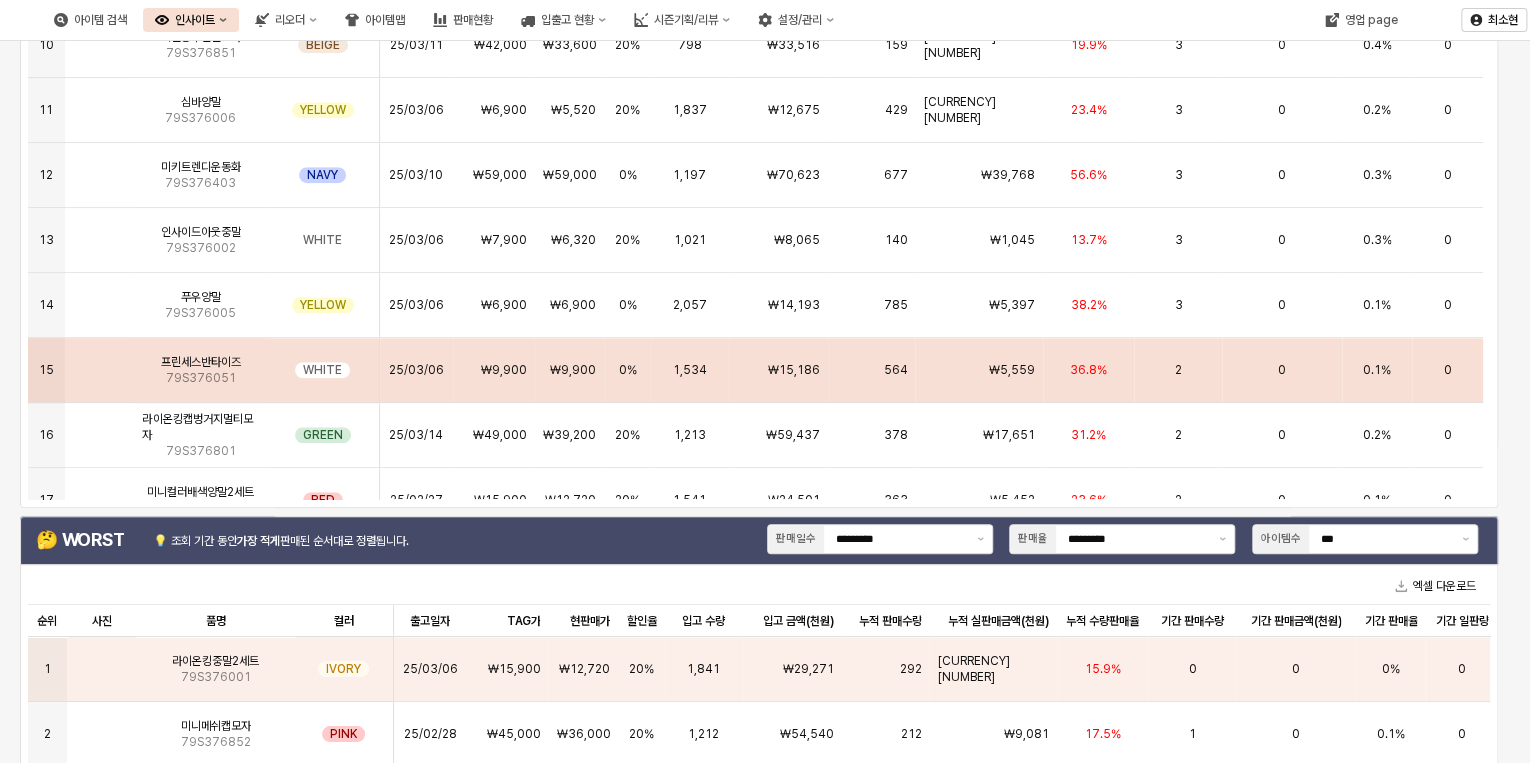 click on "₩15,186" at bounding box center (778, 370) 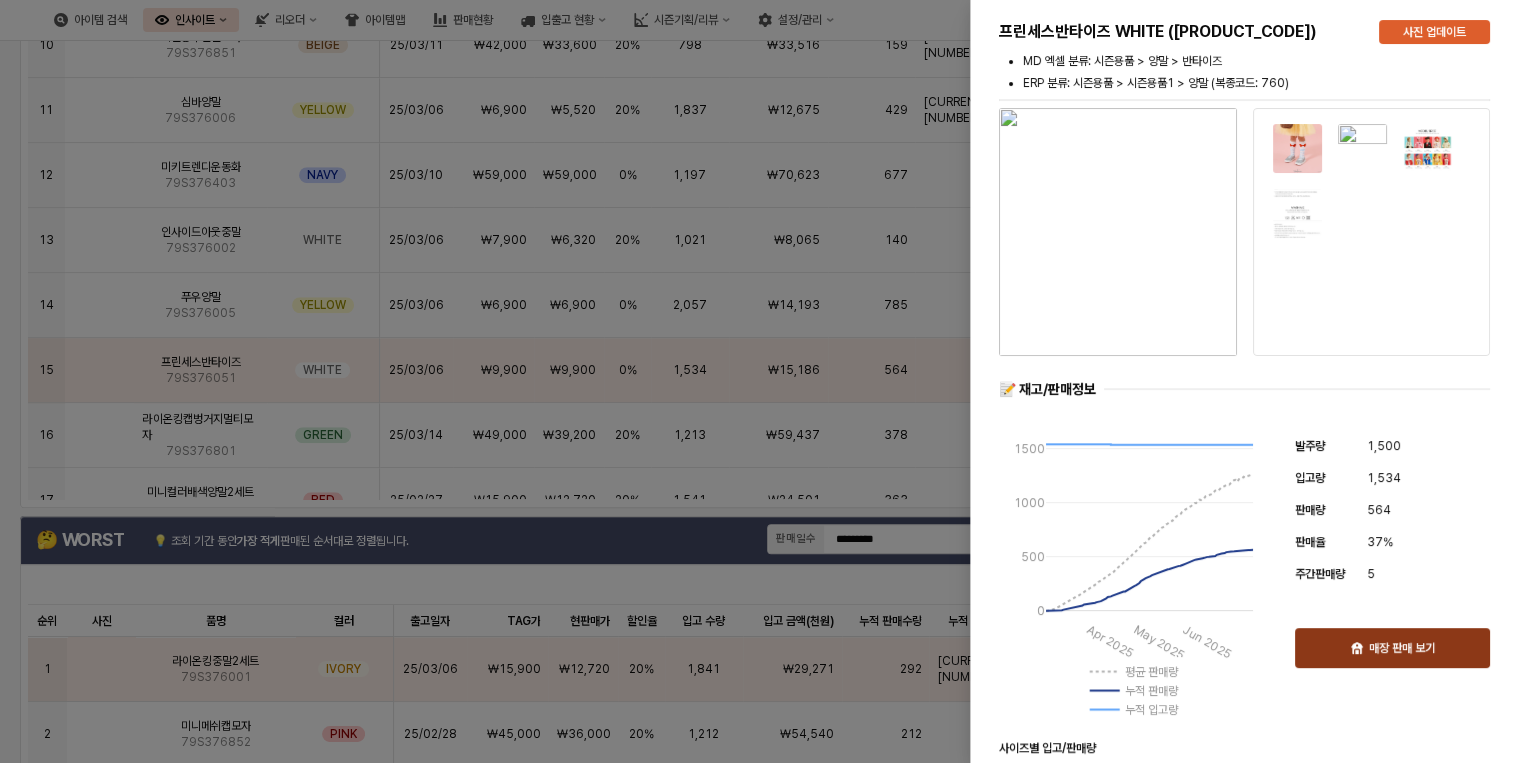click on "매장 판매 보기" at bounding box center (1392, 648) 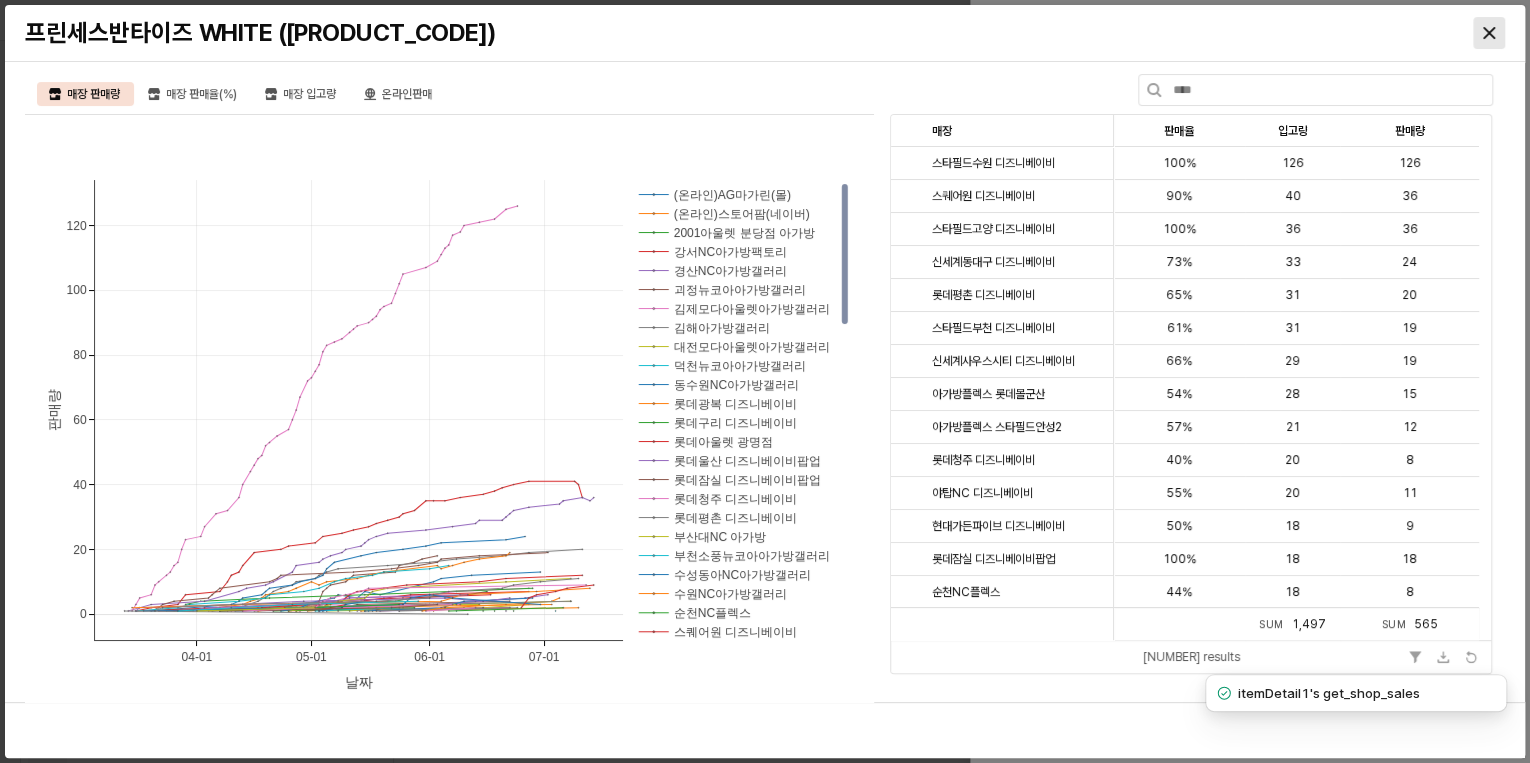 click at bounding box center [1489, 33] 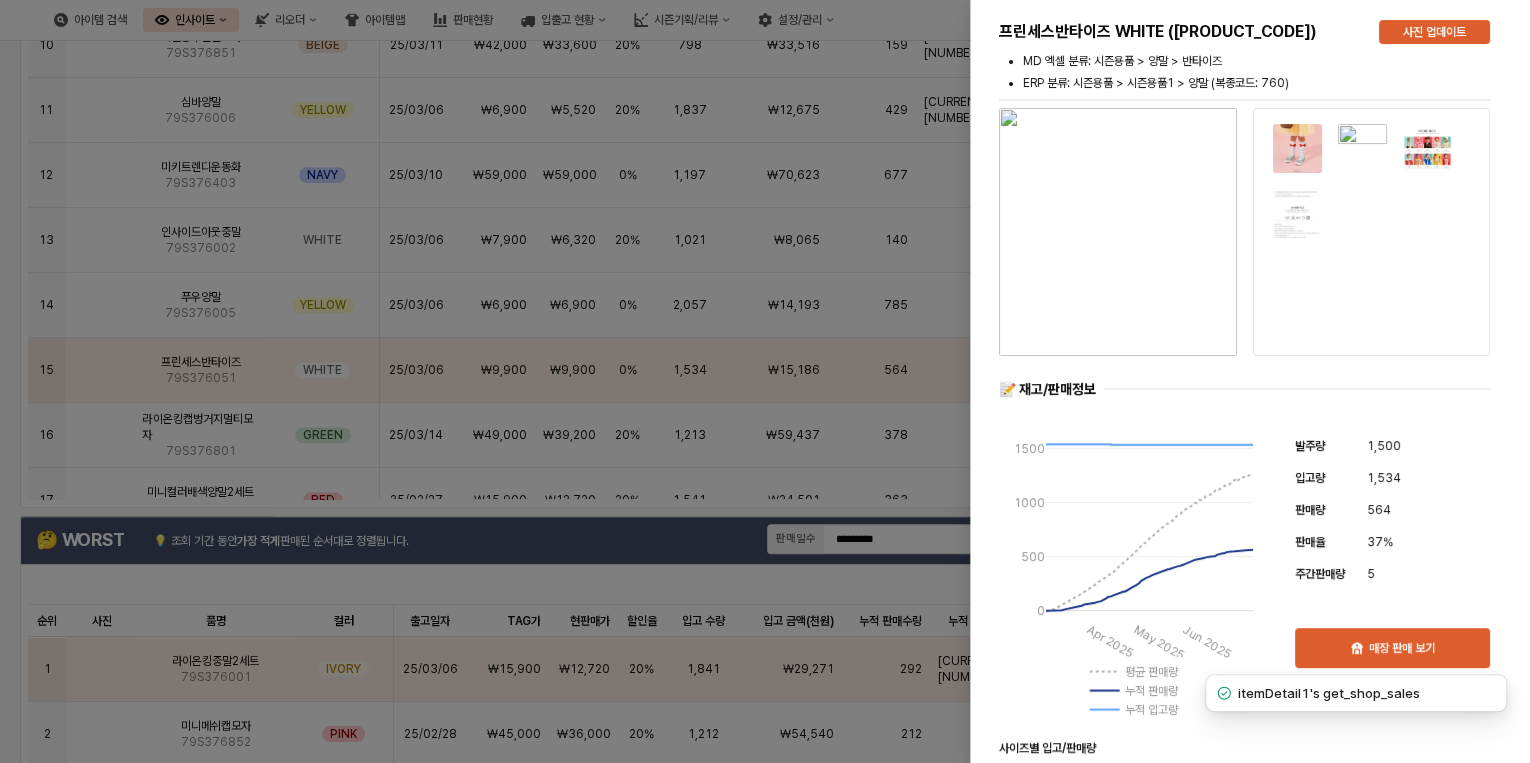 click at bounding box center [765, 381] 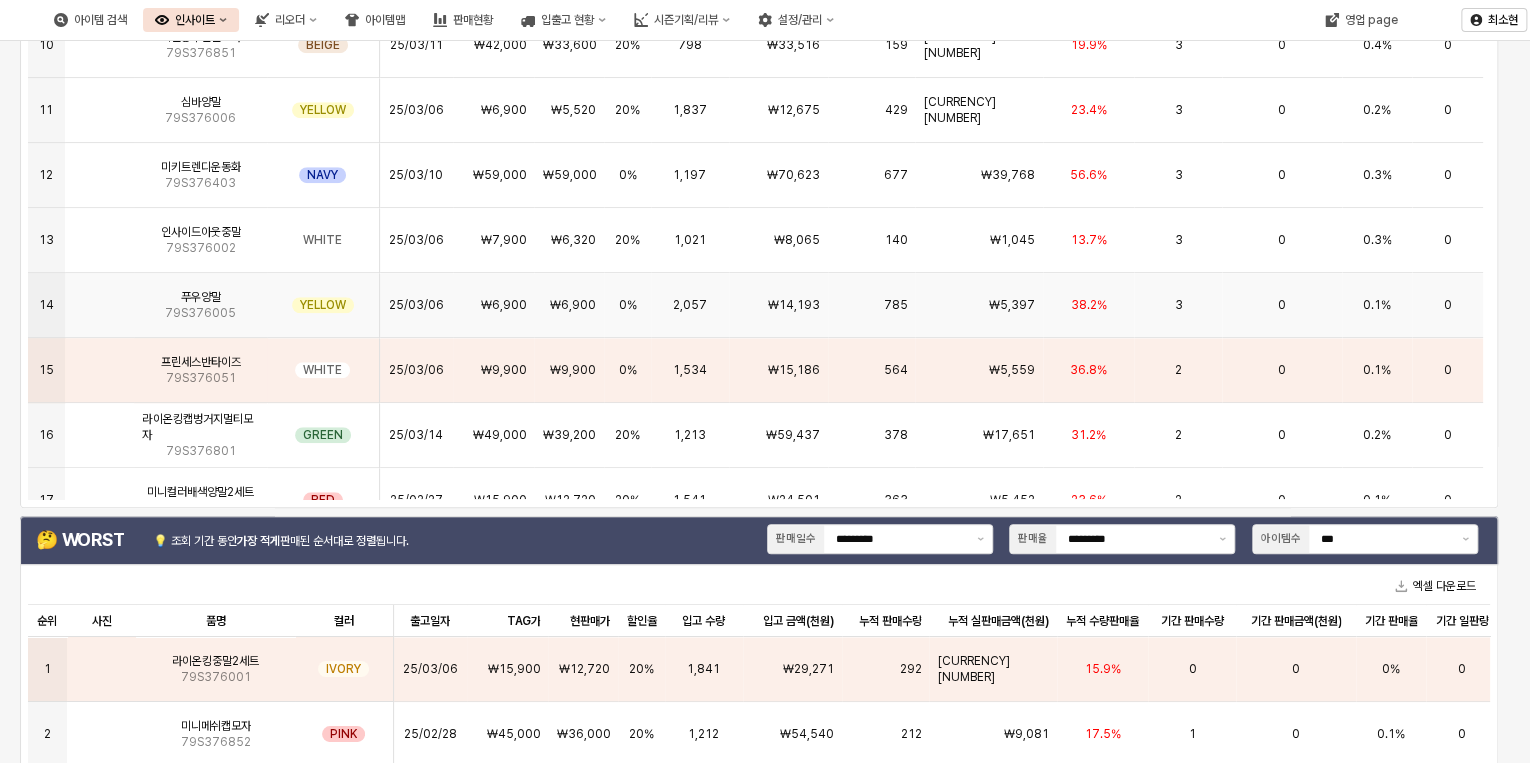 click on "₩14,193" at bounding box center (778, 305) 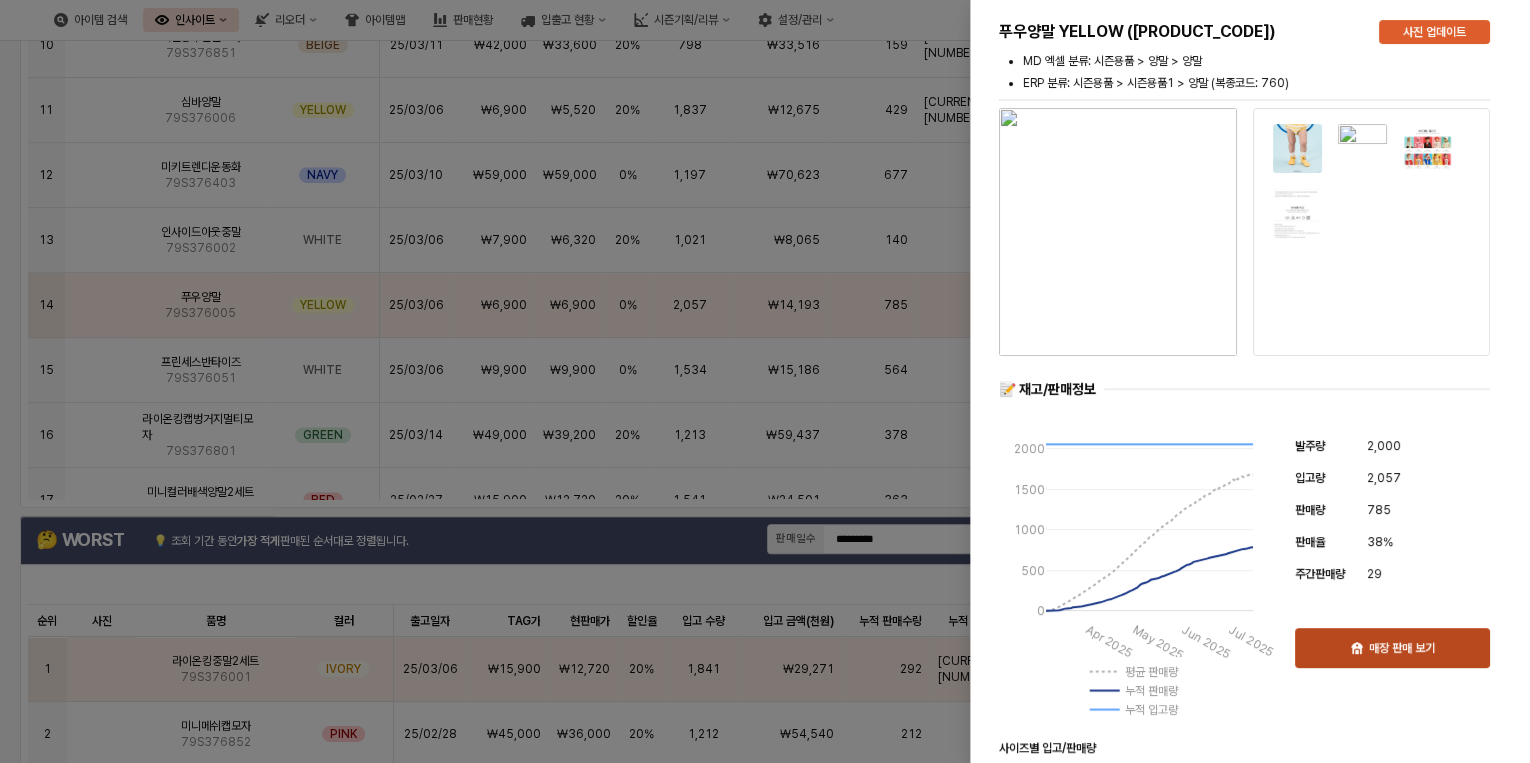 click on "매장 판매 보기" at bounding box center [1402, 648] 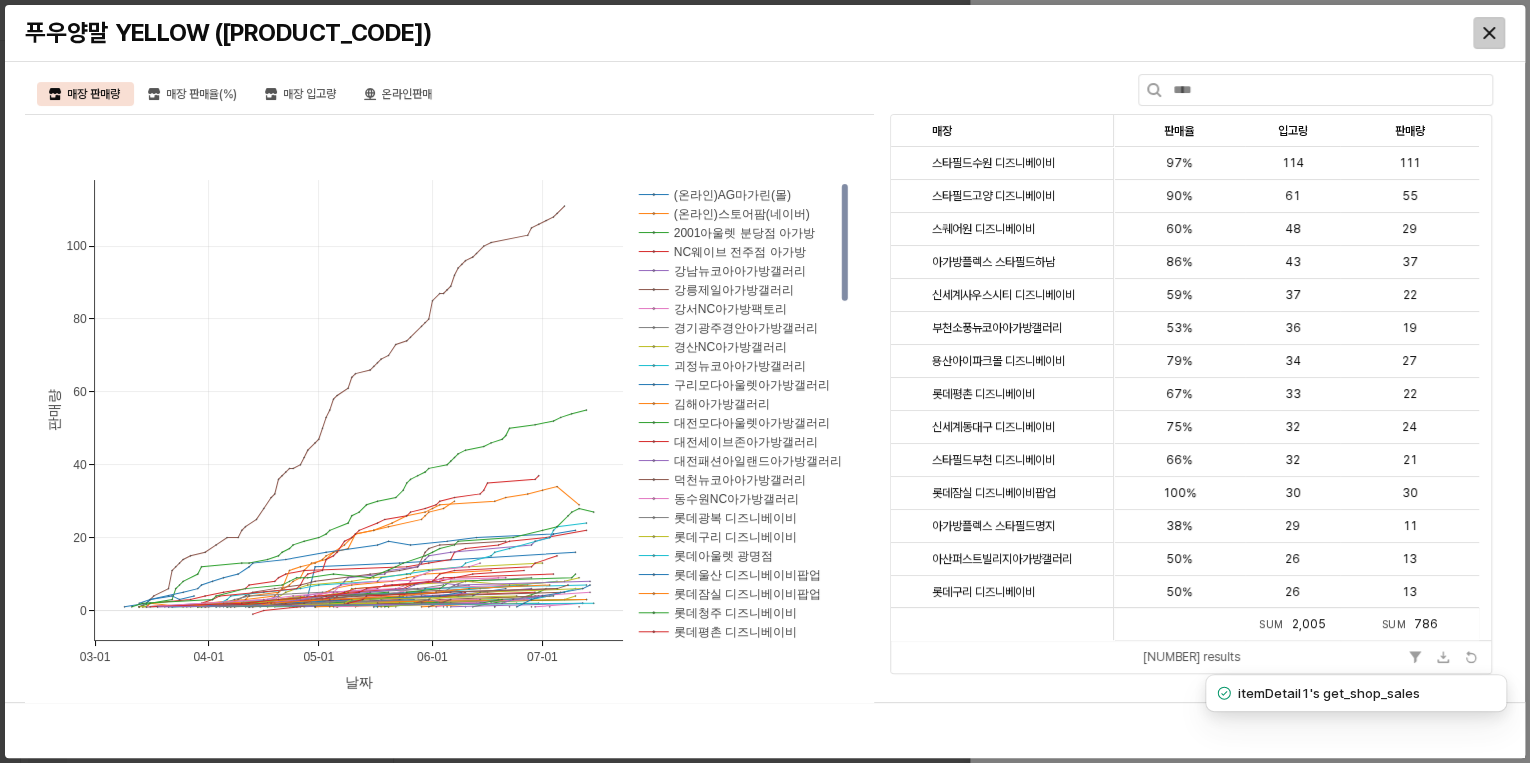 click 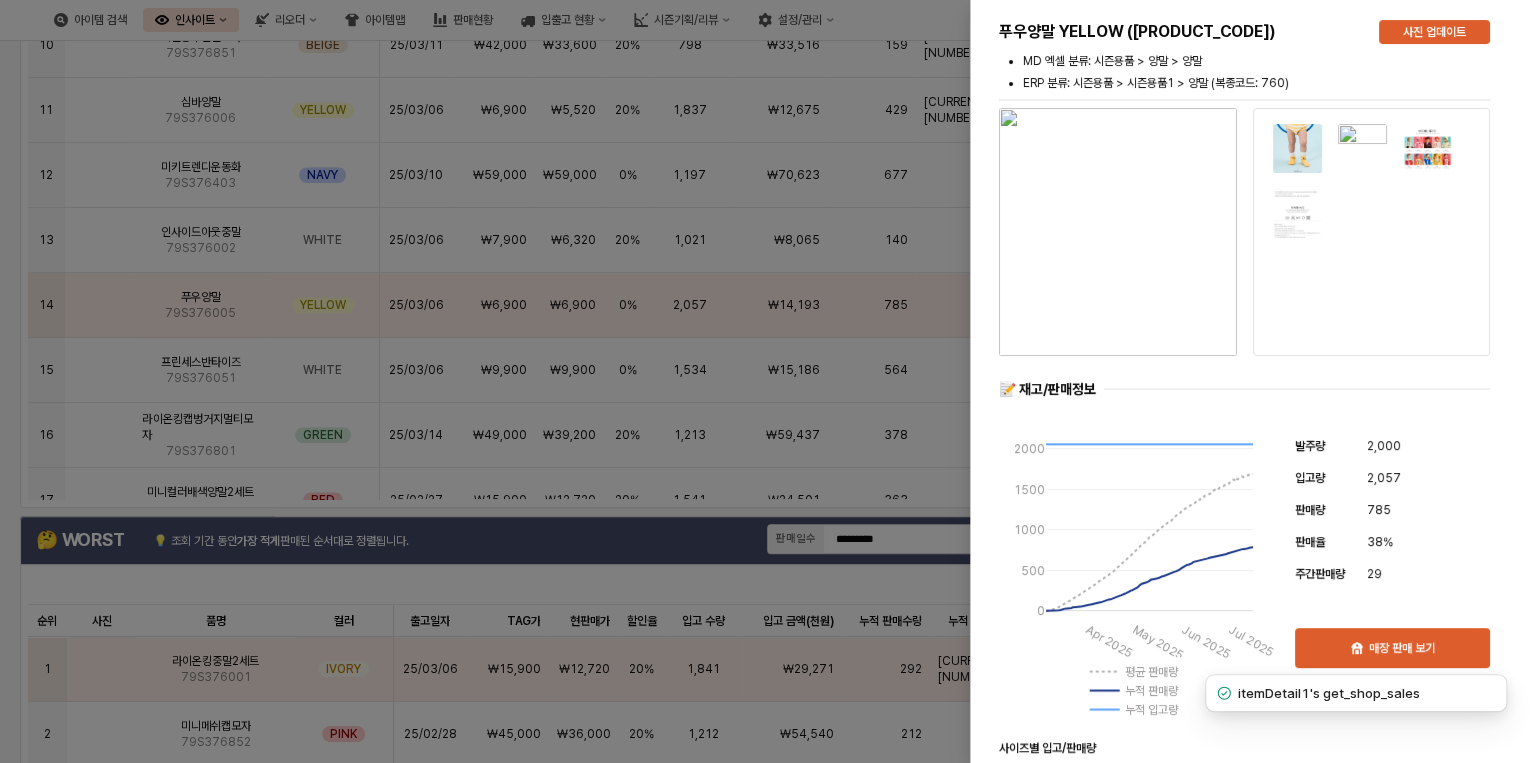 click at bounding box center [765, 381] 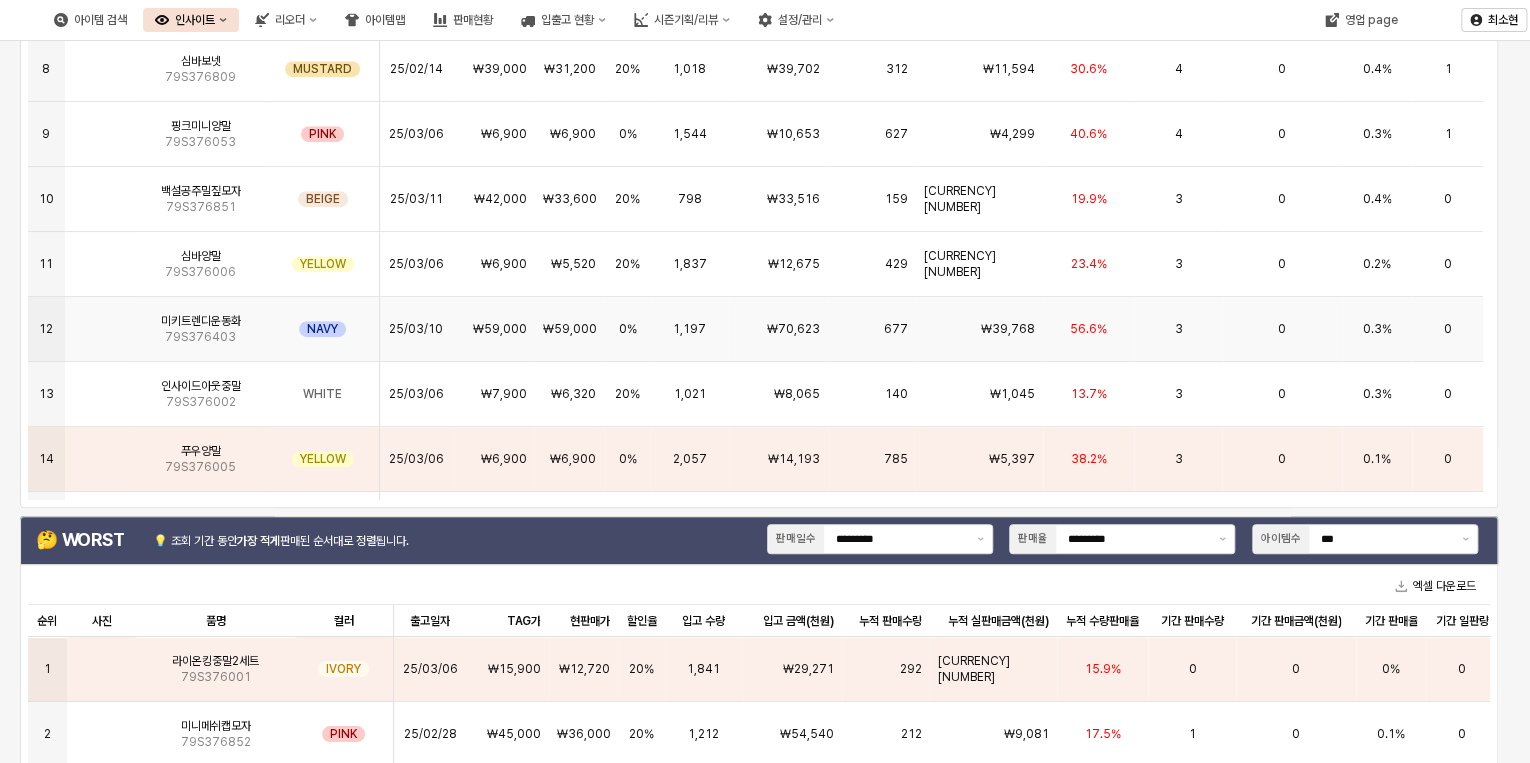 scroll, scrollTop: 217, scrollLeft: 0, axis: vertical 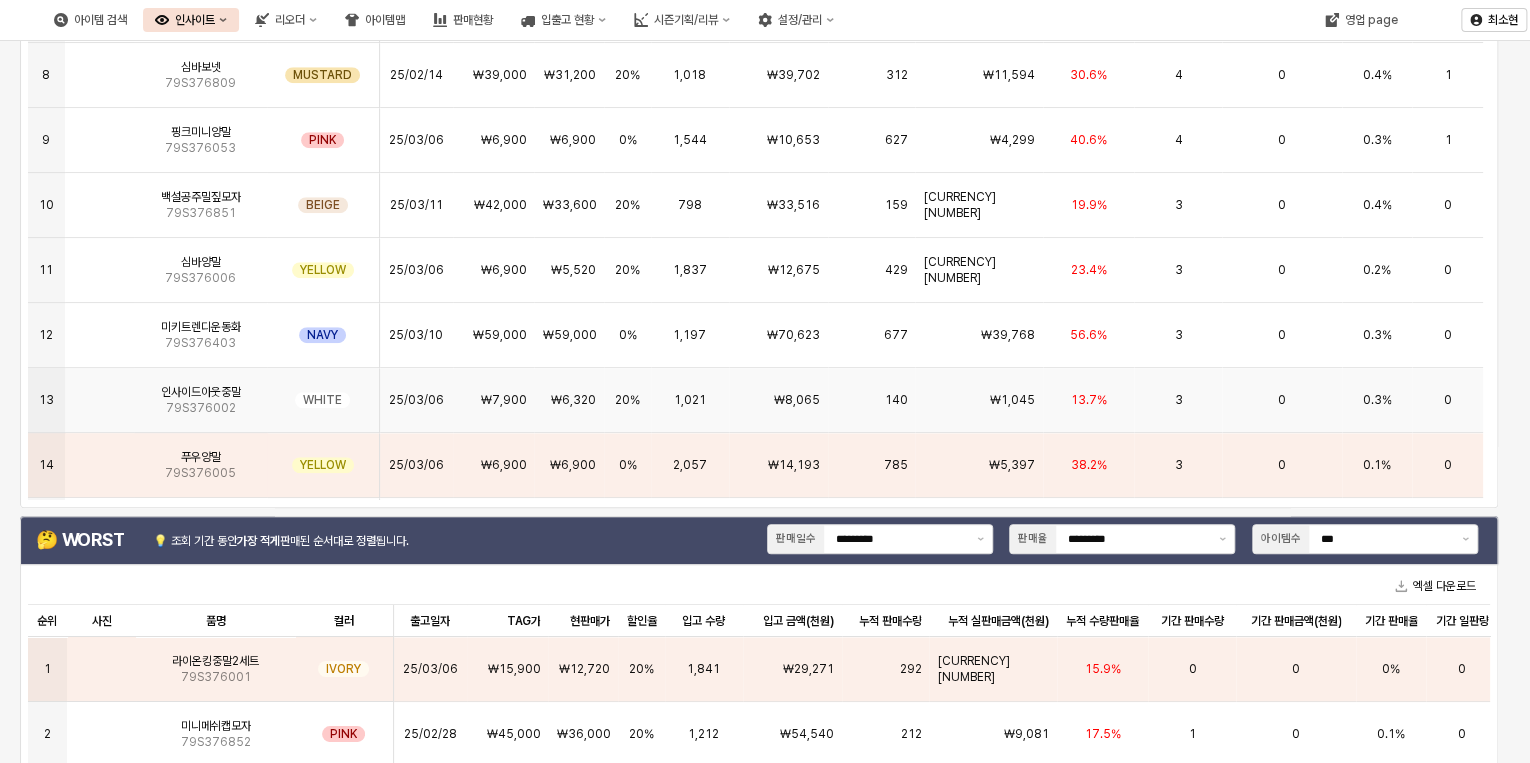 click on "140" at bounding box center (871, 400) 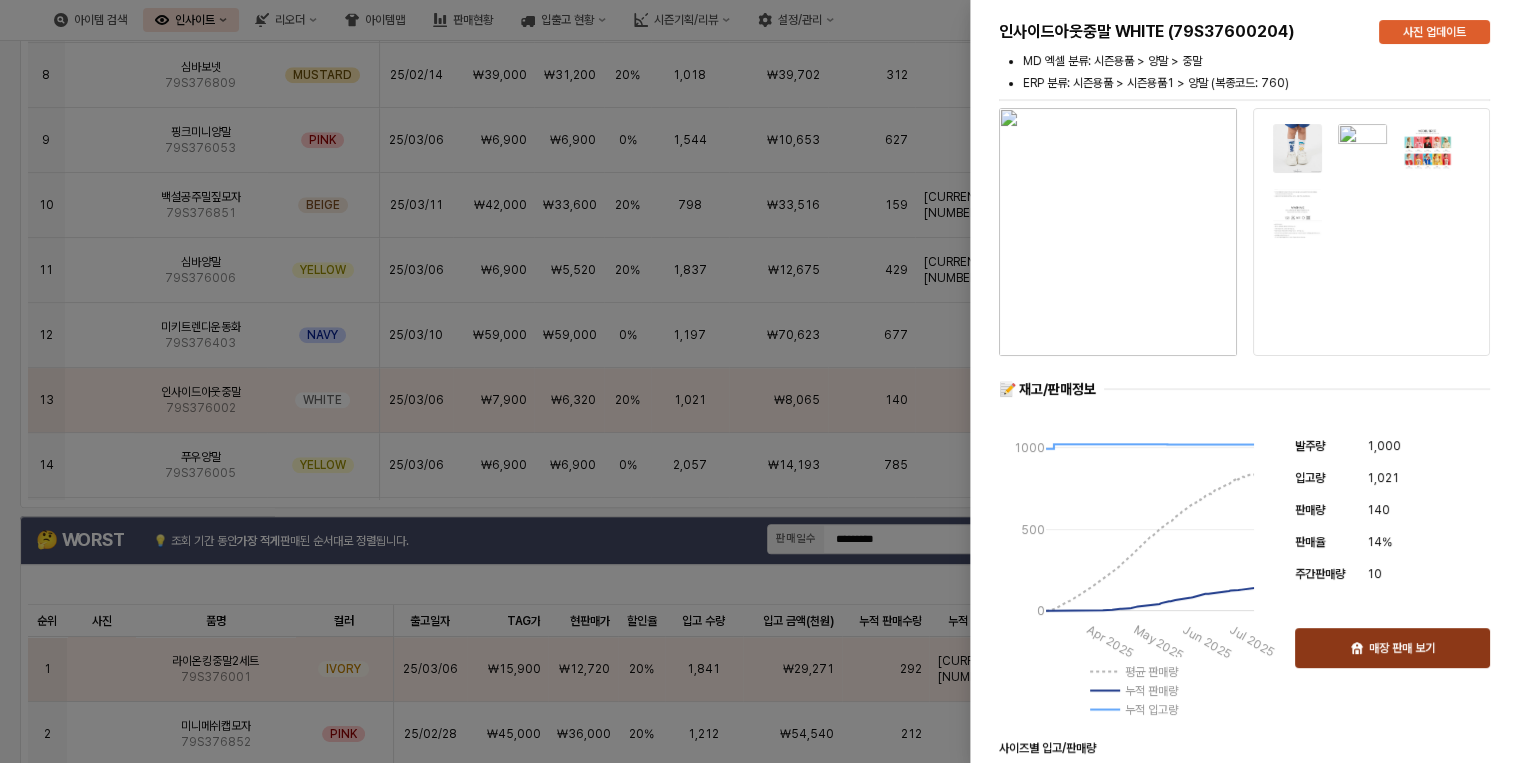 click on "매장 판매 보기" at bounding box center (1392, 648) 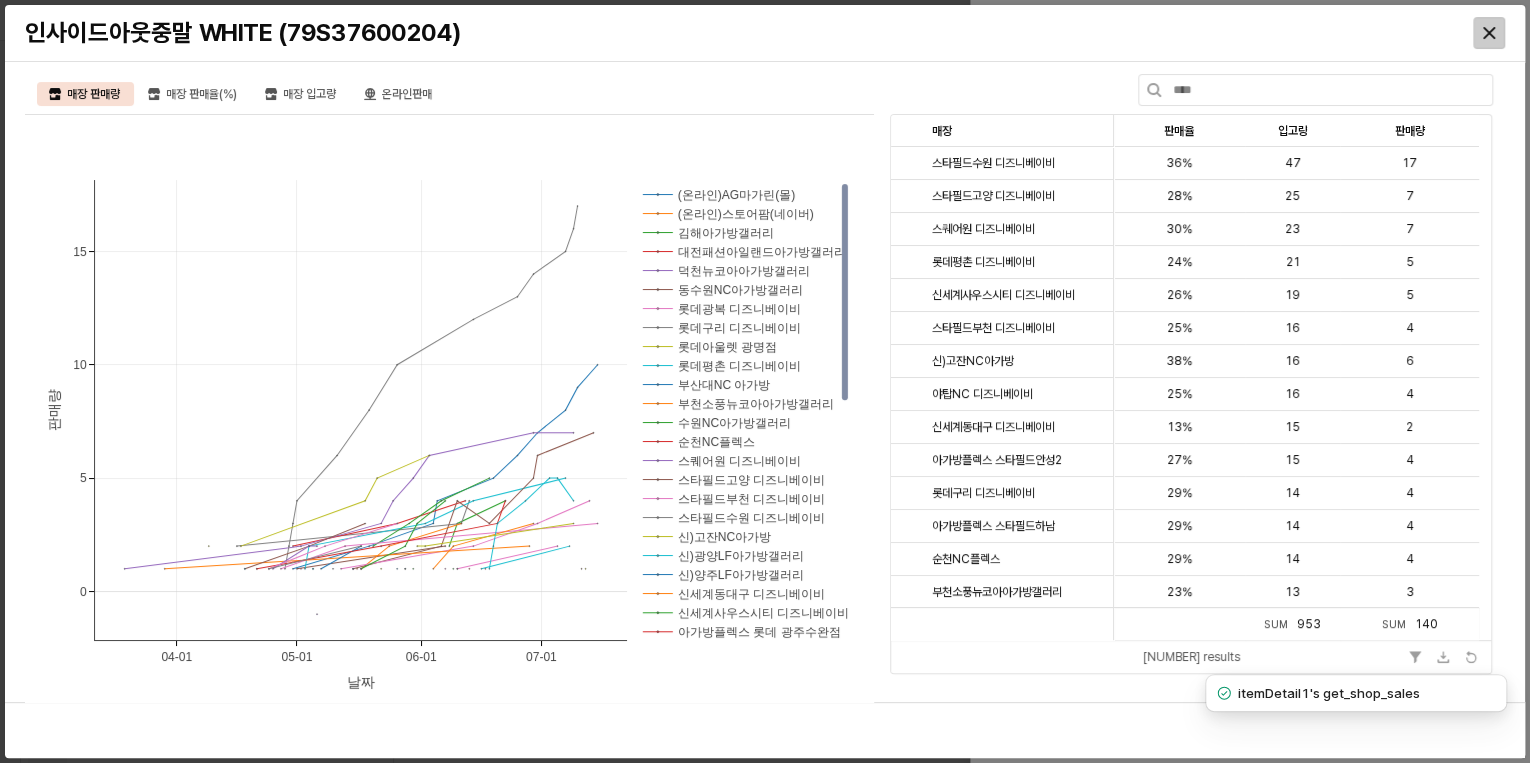 click 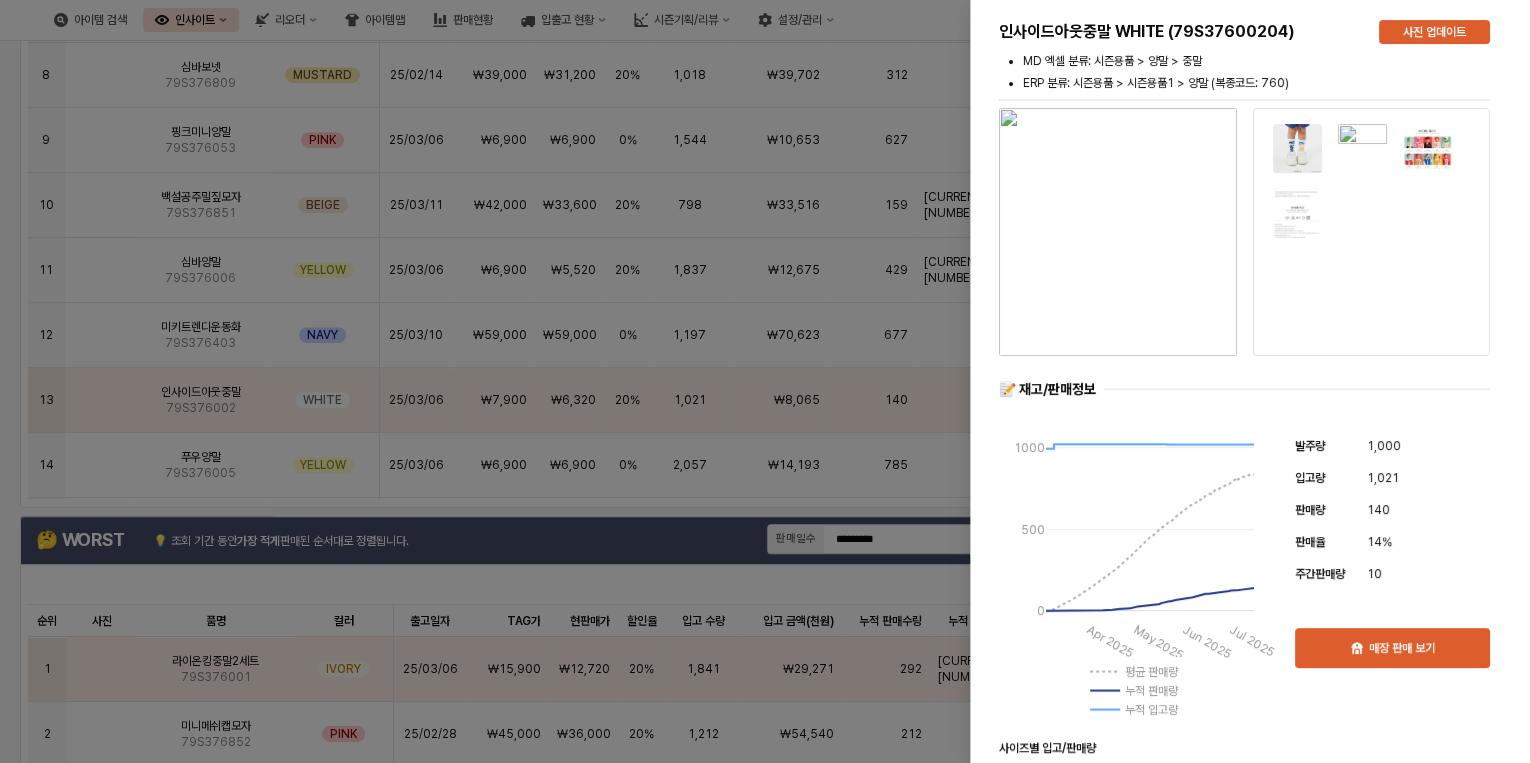 click at bounding box center (765, 381) 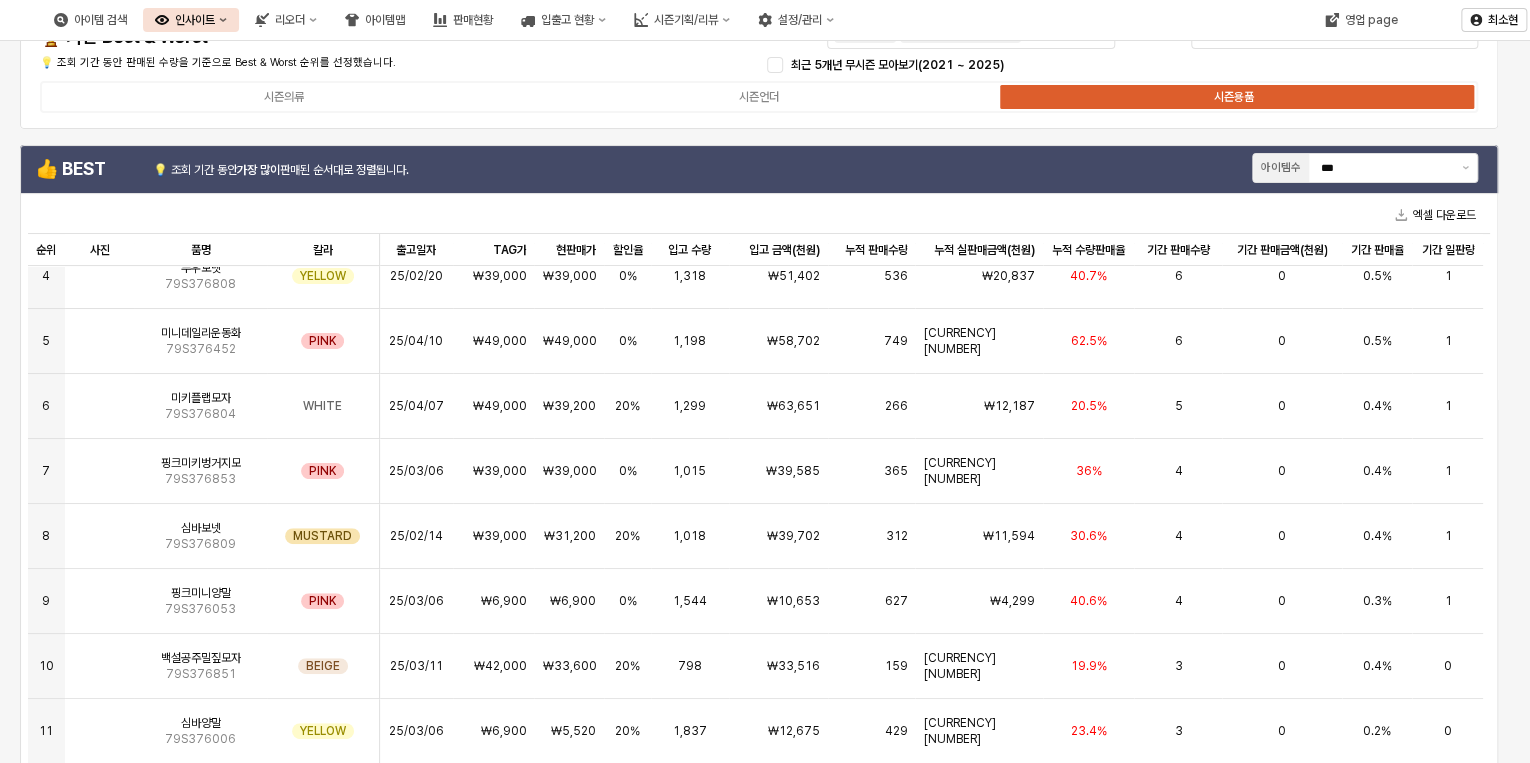 scroll, scrollTop: 80, scrollLeft: 0, axis: vertical 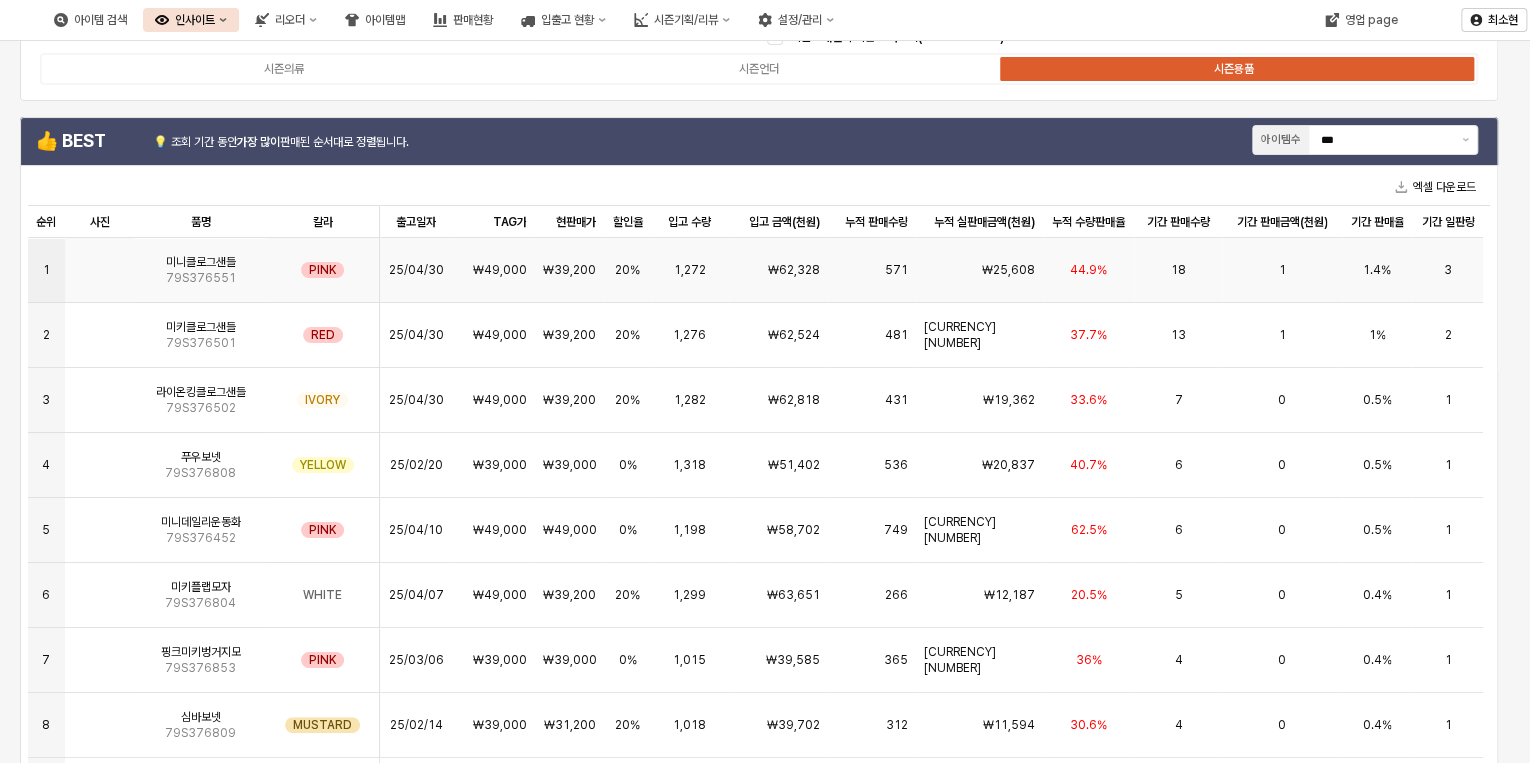 click on "44.9%" at bounding box center [1088, 270] 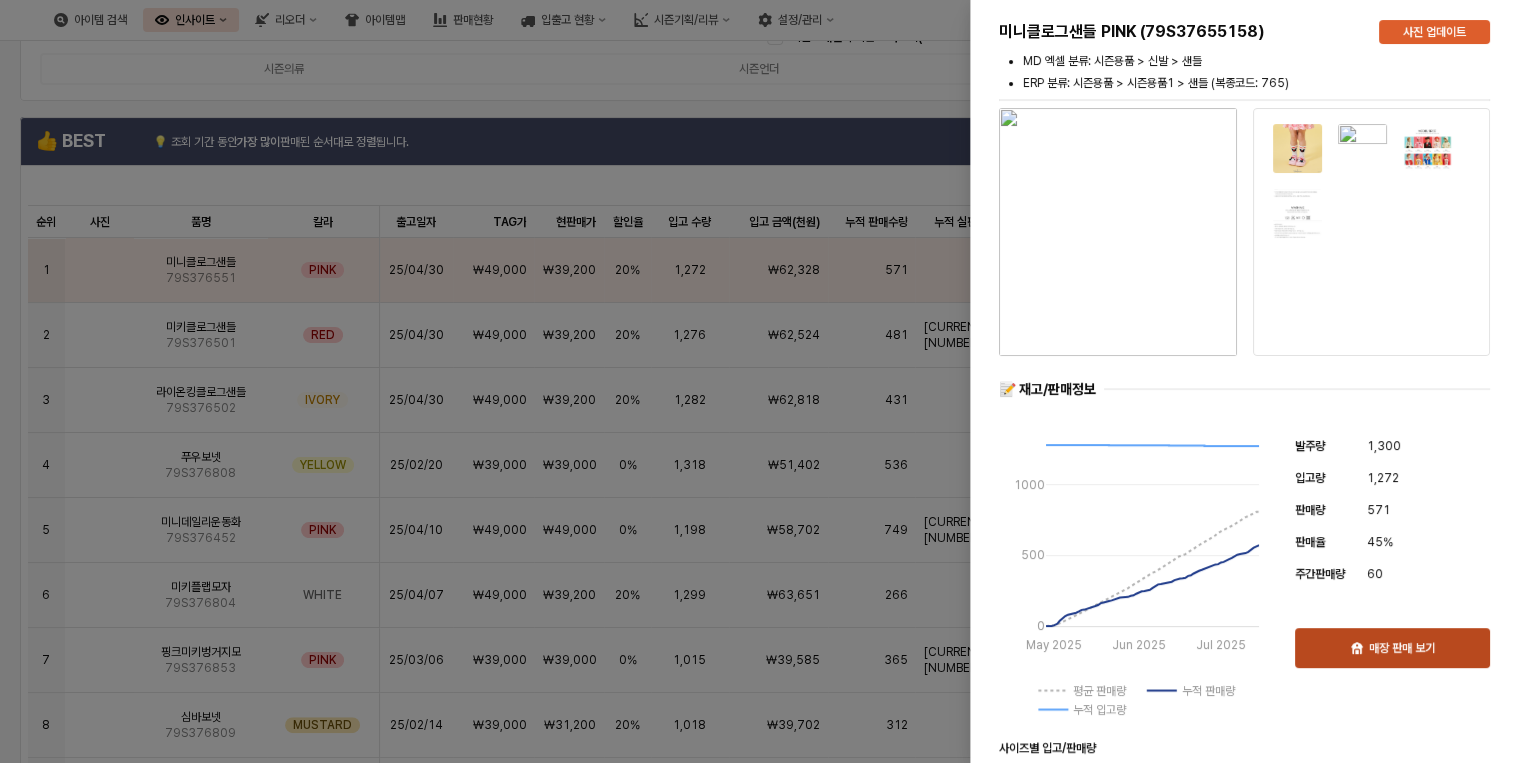 click on "매장 판매 보기" at bounding box center (1392, 648) 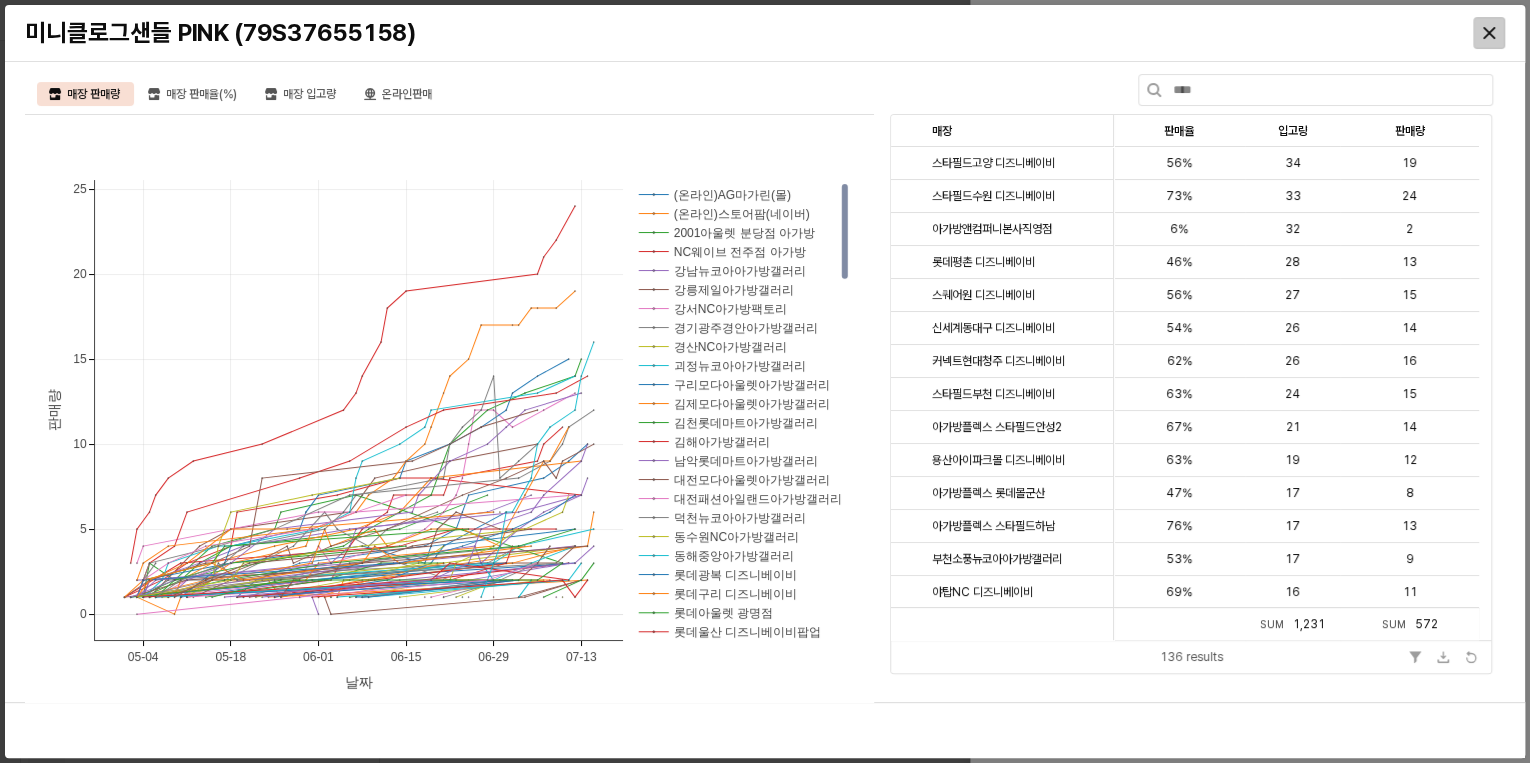 click 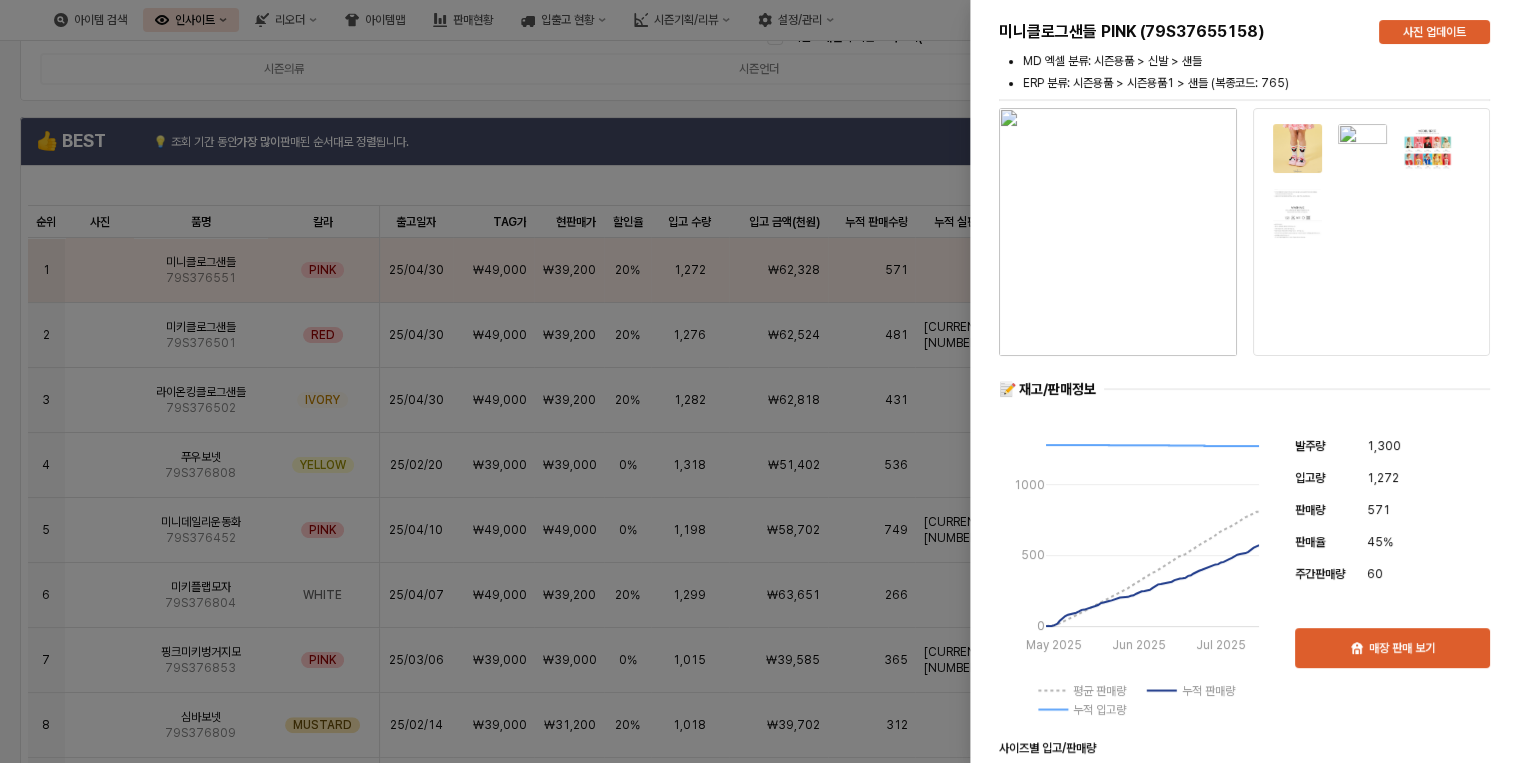 click at bounding box center (765, 381) 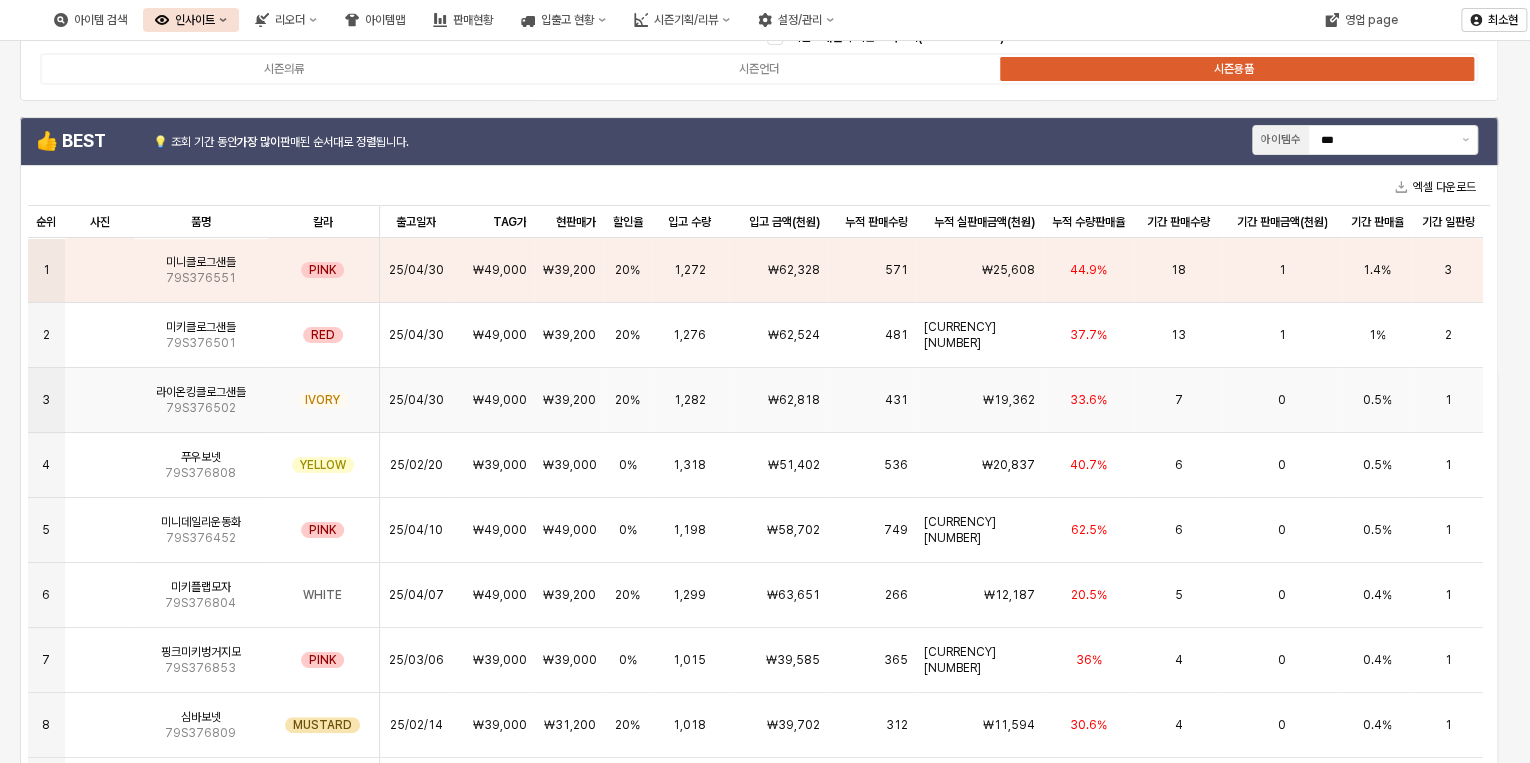 click on "IVORY" at bounding box center [323, 400] 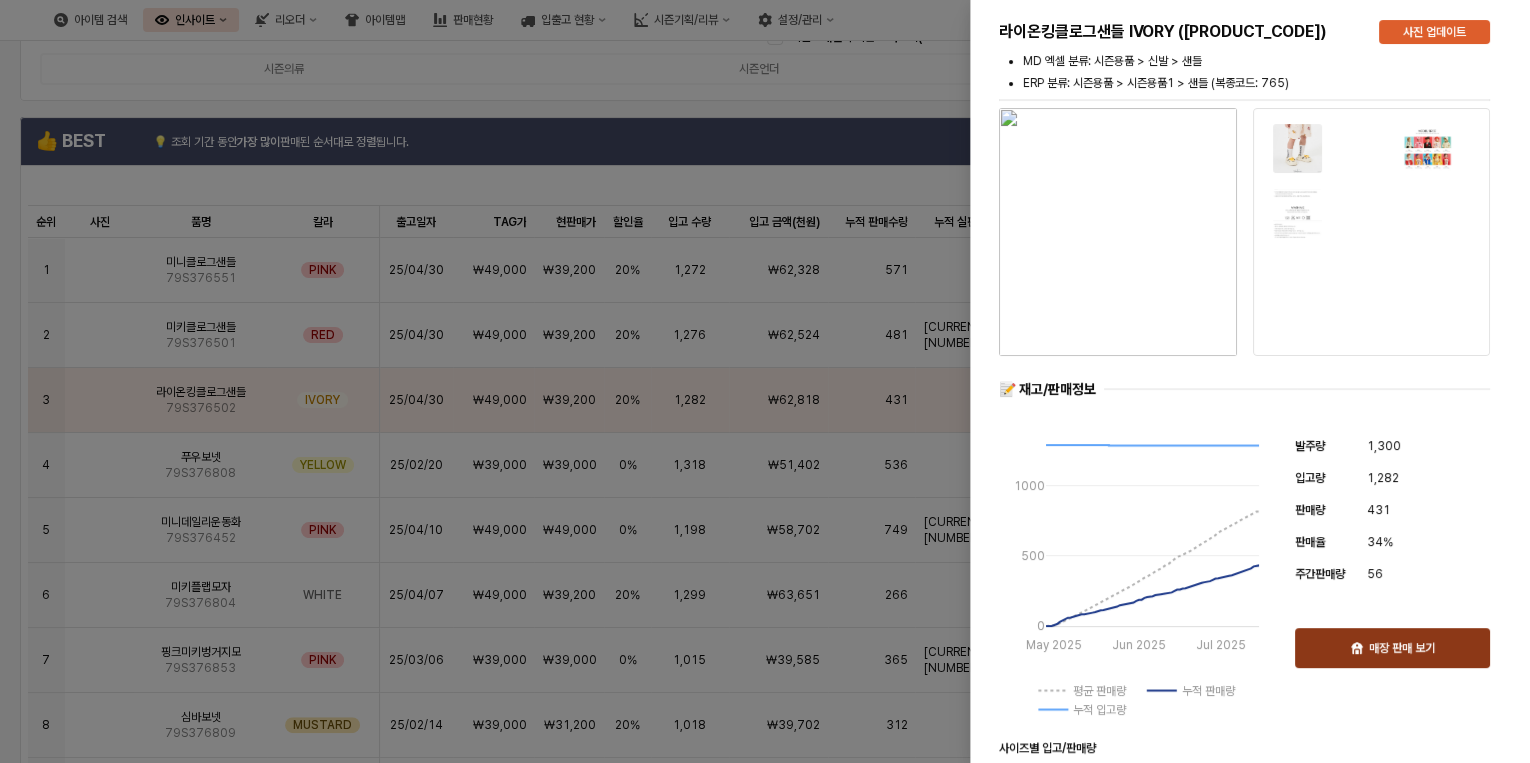 click on "매장 판매 보기" at bounding box center [1392, 648] 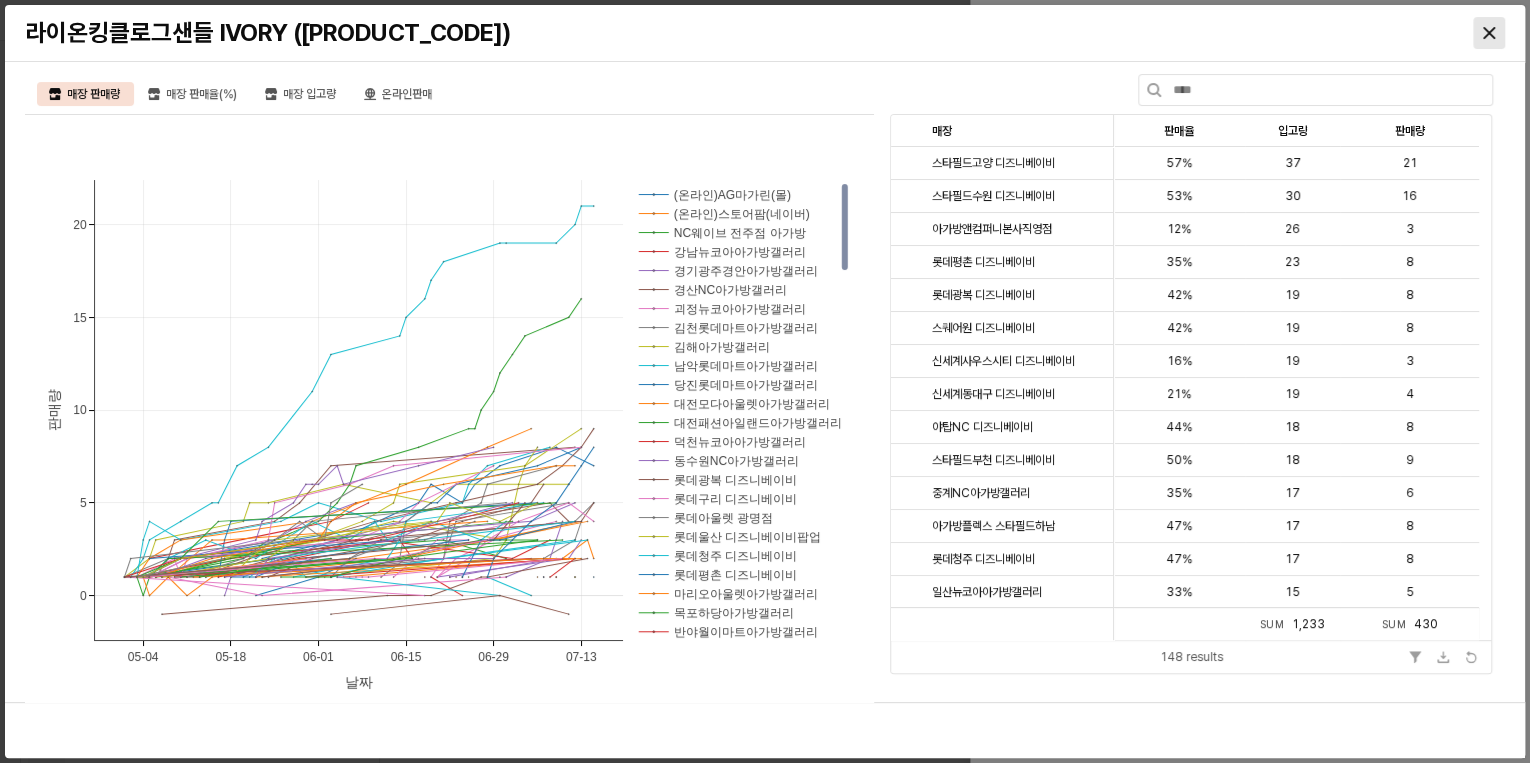 click at bounding box center [1489, 33] 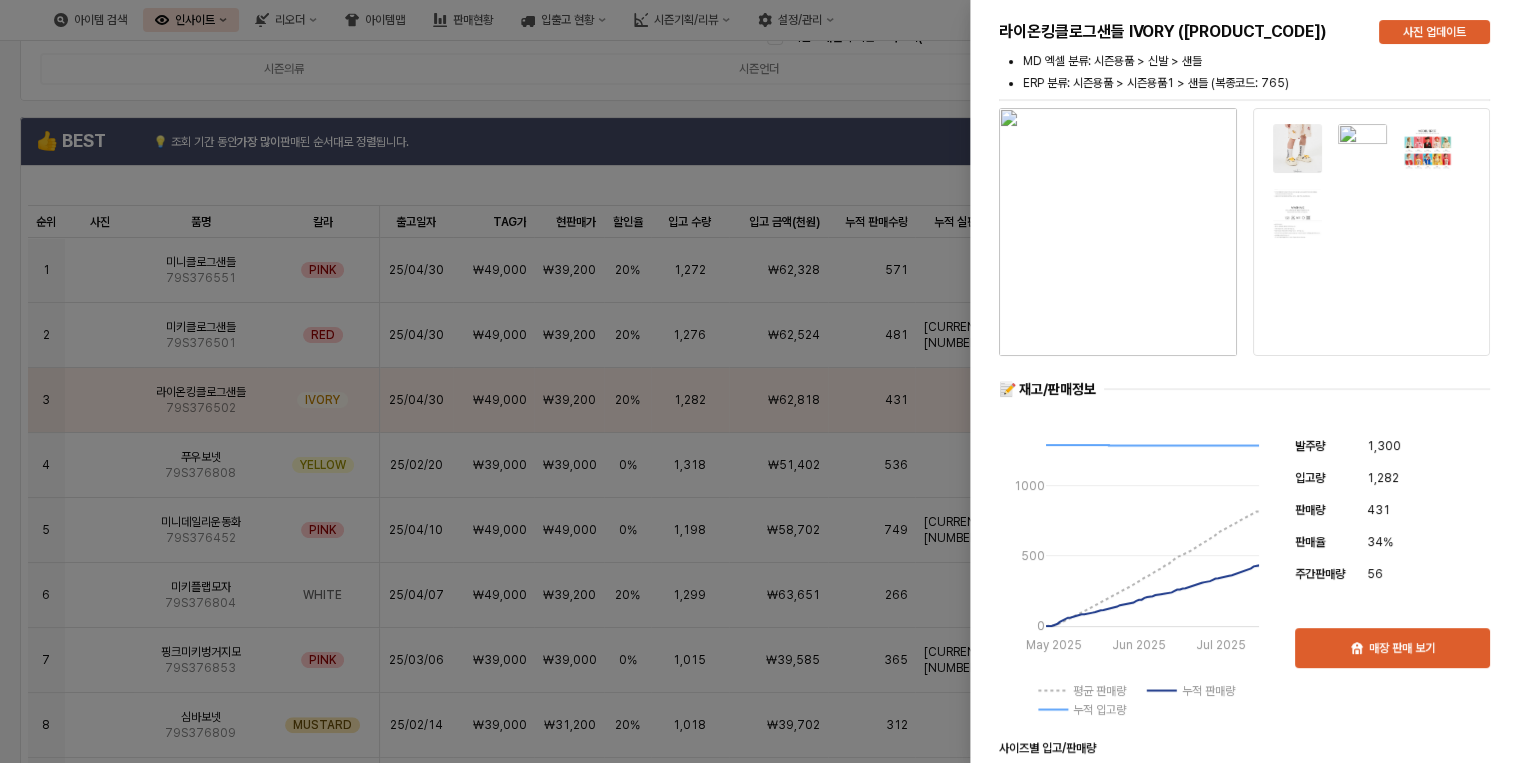 click at bounding box center [765, 381] 